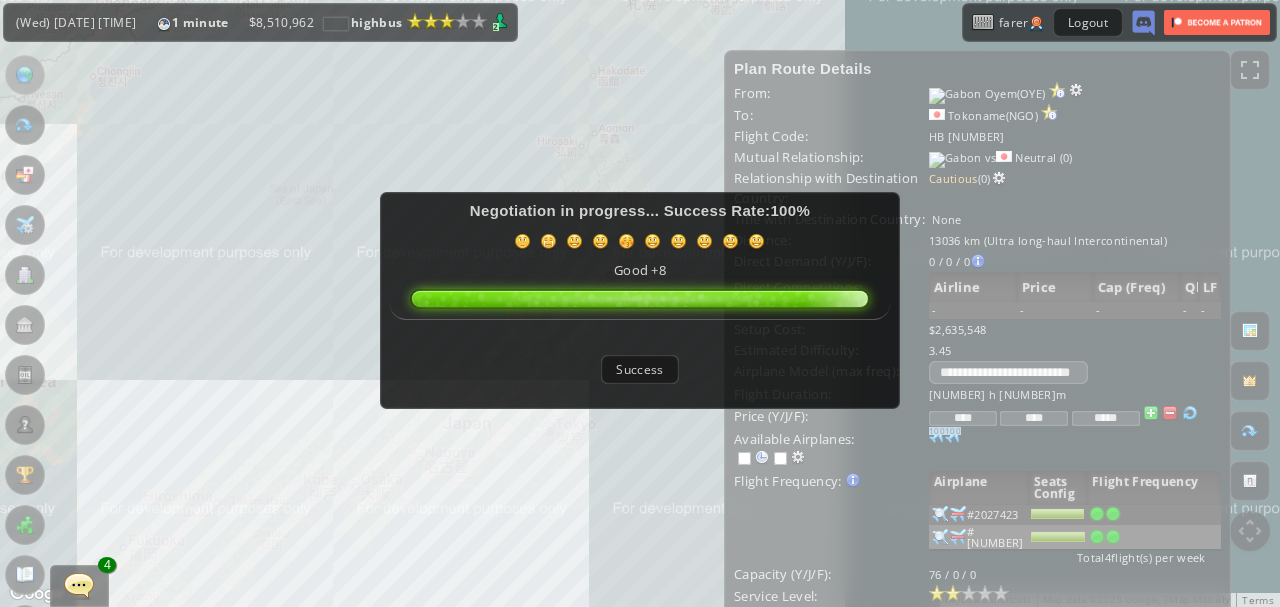 click on "Success" at bounding box center [639, 369] 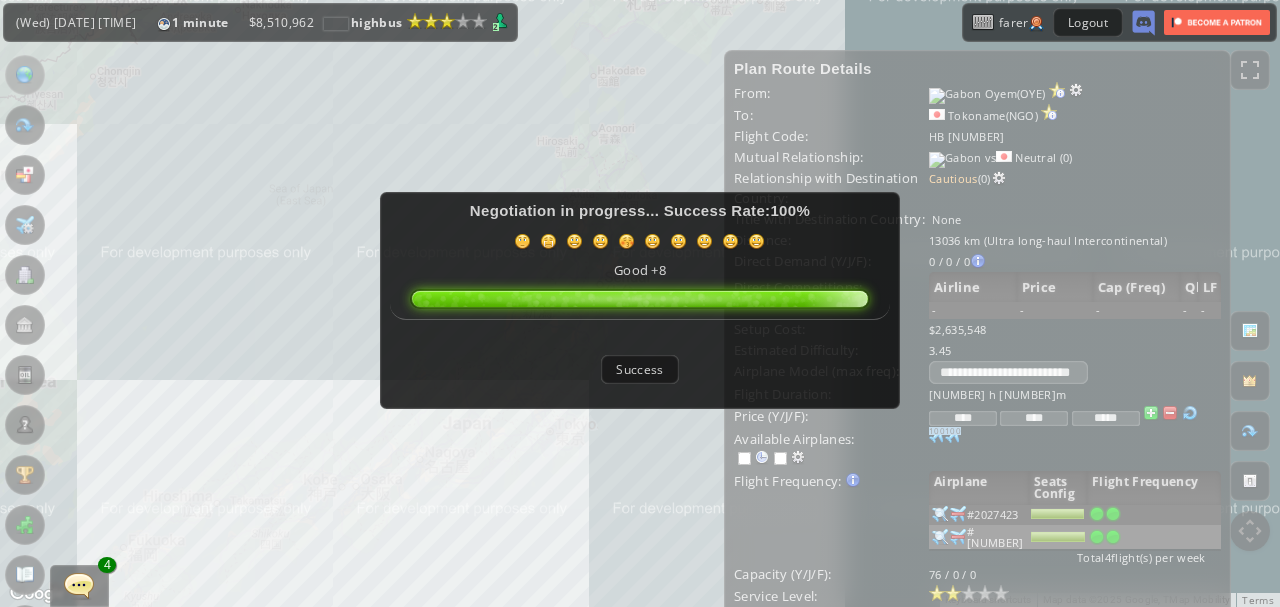 scroll, scrollTop: 0, scrollLeft: 0, axis: both 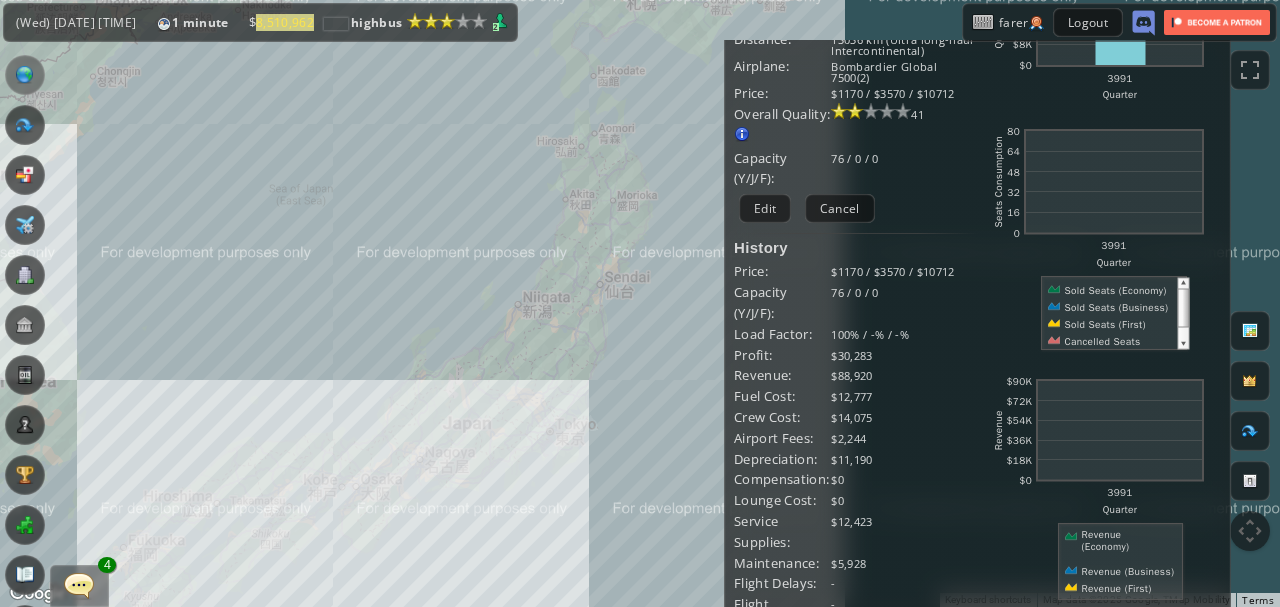 drag, startPoint x: 467, startPoint y: 394, endPoint x: 533, endPoint y: 344, distance: 82.800964 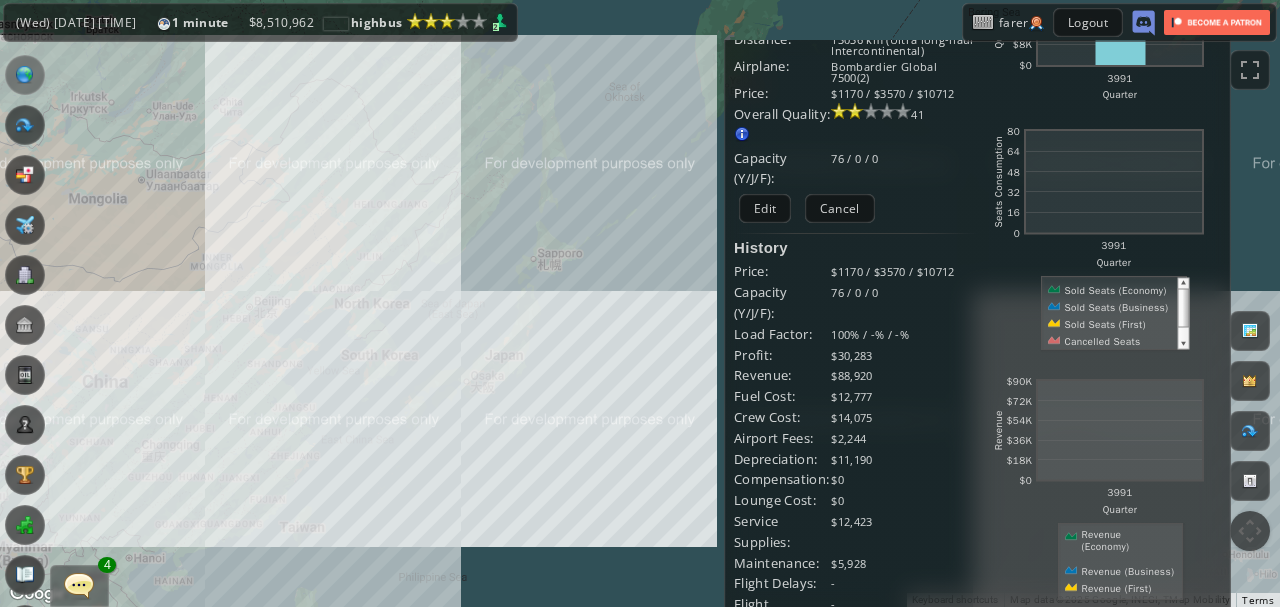 drag, startPoint x: 466, startPoint y: 404, endPoint x: 552, endPoint y: 402, distance: 86.023254 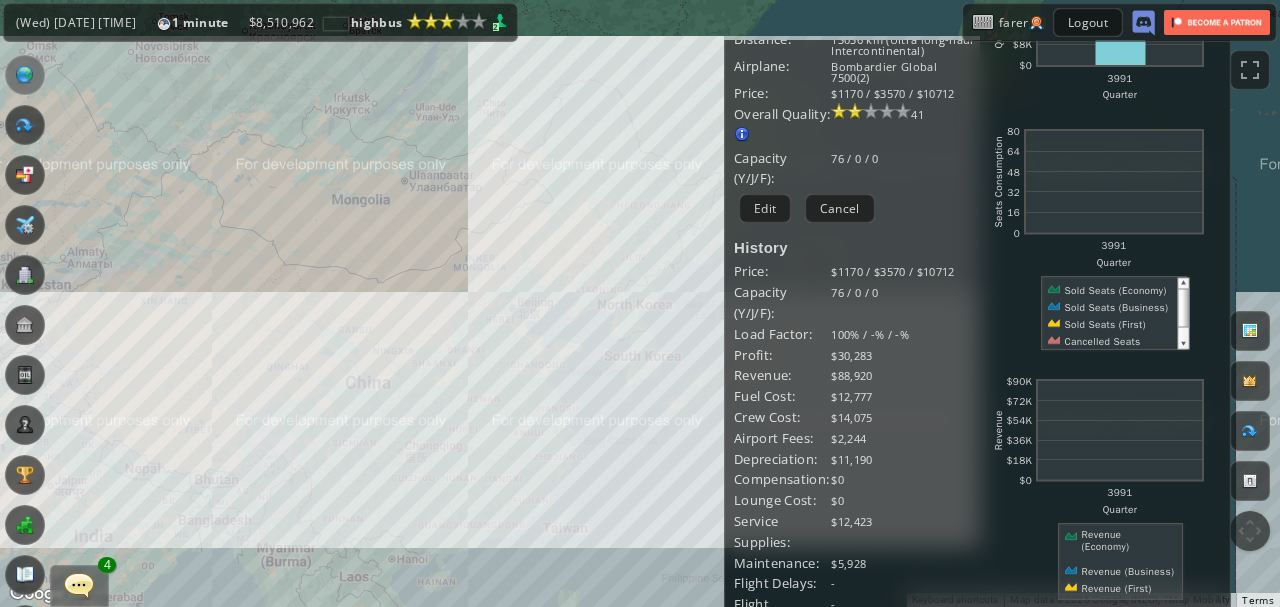 drag, startPoint x: 446, startPoint y: 439, endPoint x: 626, endPoint y: 378, distance: 190.05525 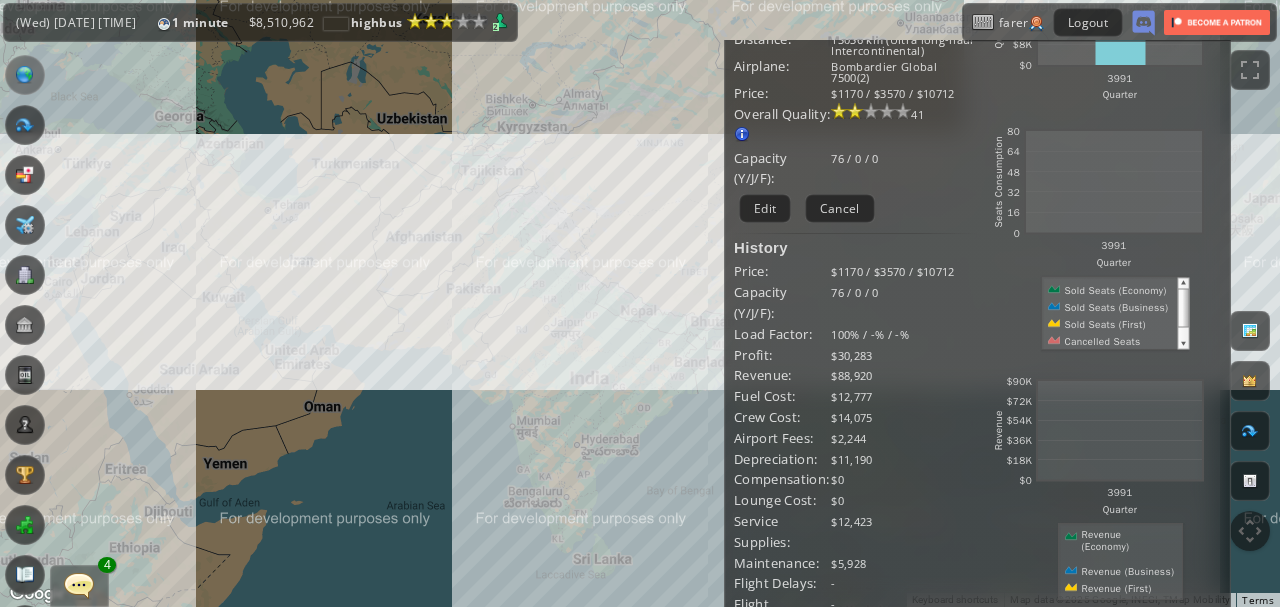 drag, startPoint x: 550, startPoint y: 405, endPoint x: 661, endPoint y: 379, distance: 114.00439 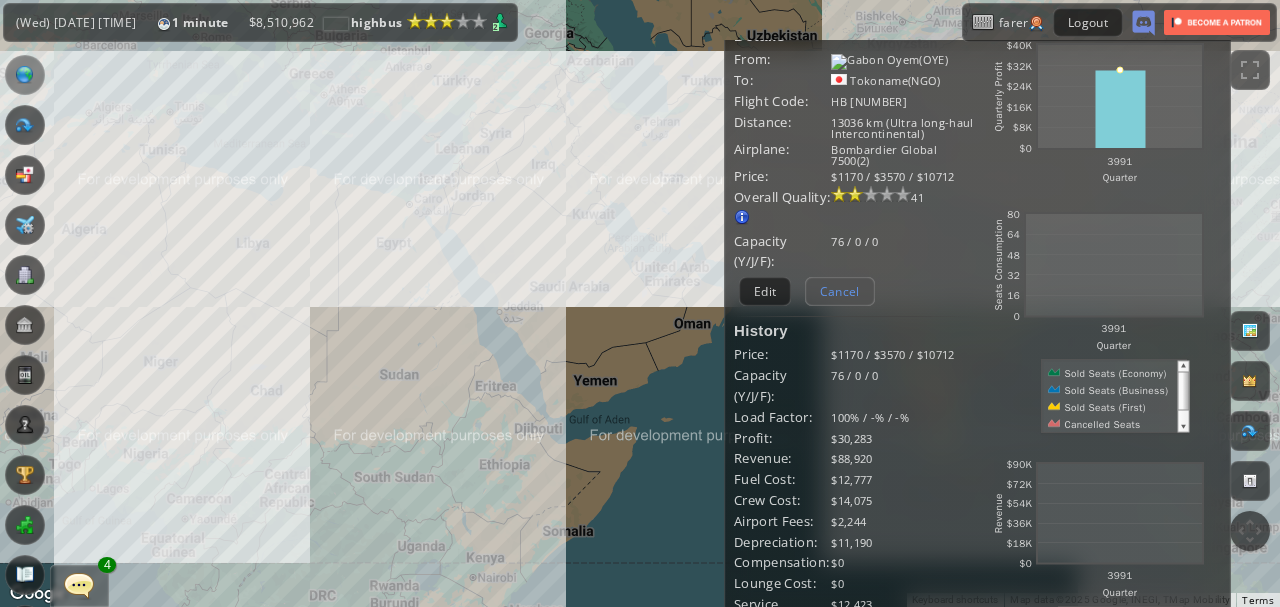 scroll, scrollTop: 0, scrollLeft: 0, axis: both 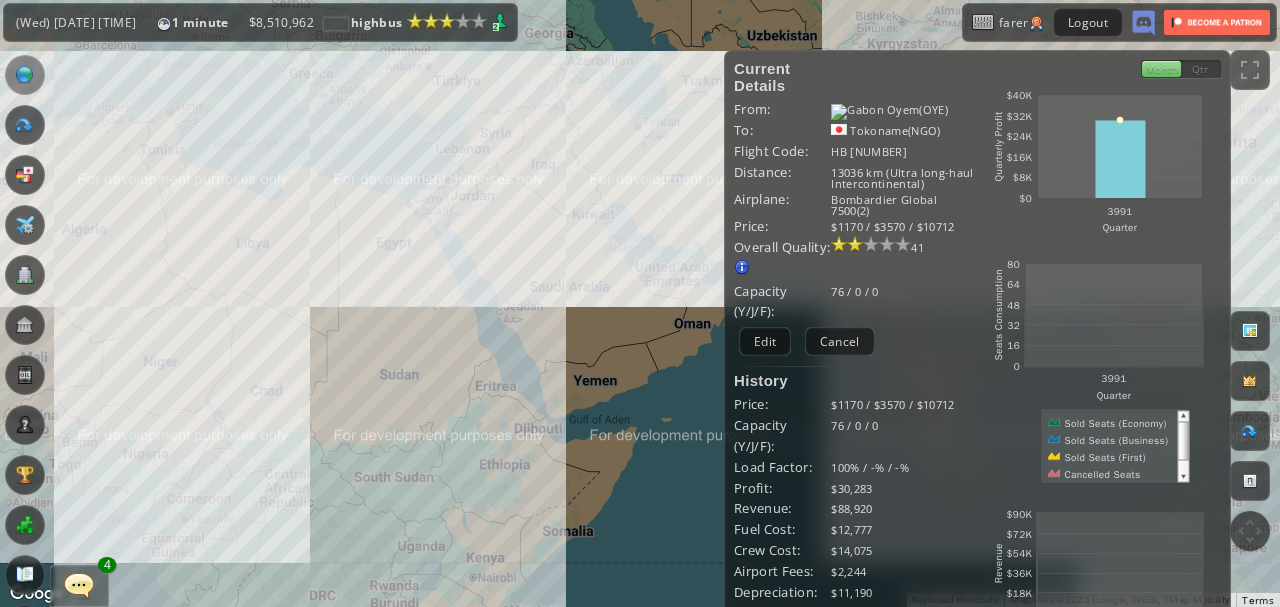 drag, startPoint x: 411, startPoint y: 435, endPoint x: 525, endPoint y: 368, distance: 132.23087 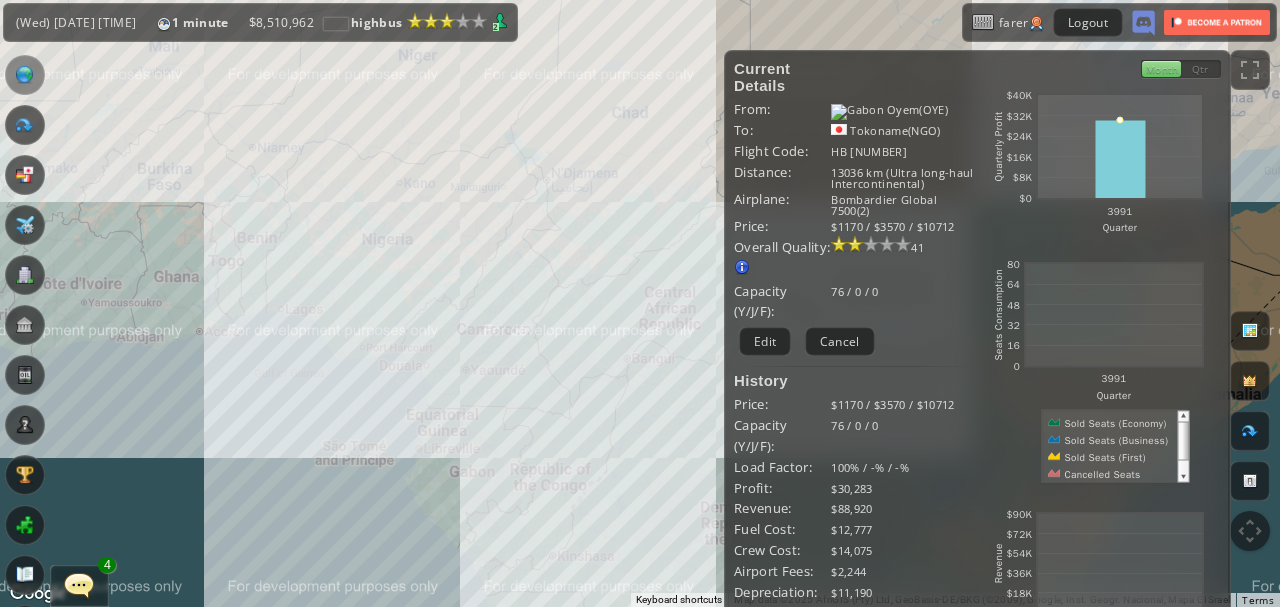 click on "To navigate, press the arrow keys." at bounding box center (640, 303) 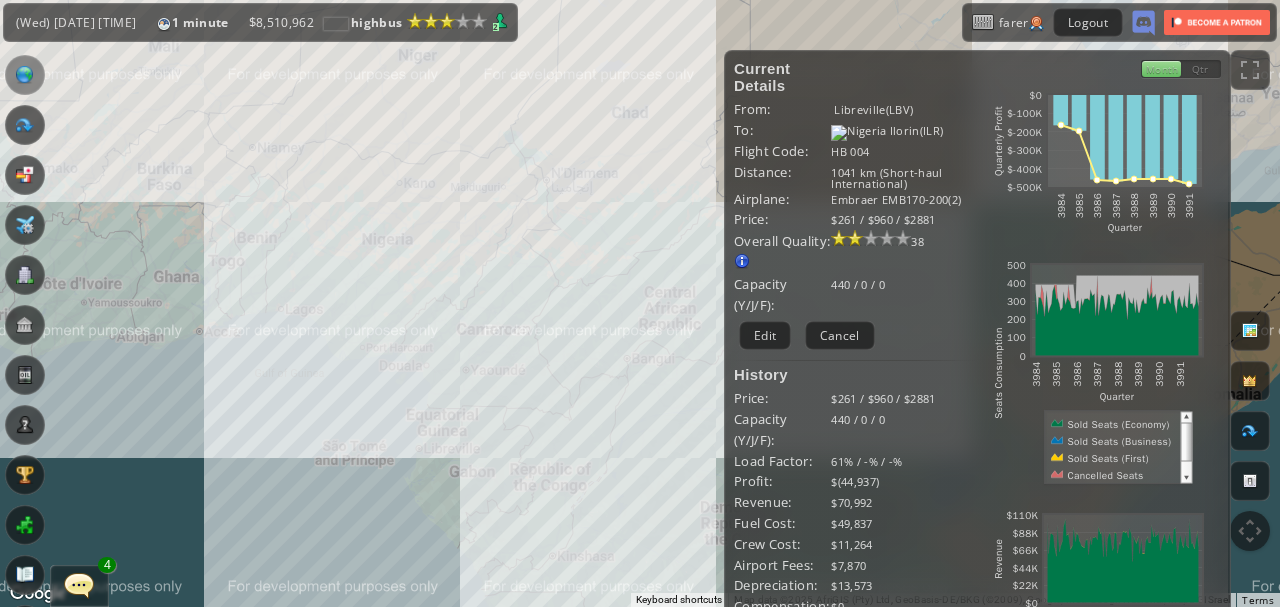 click at bounding box center [7, 303] 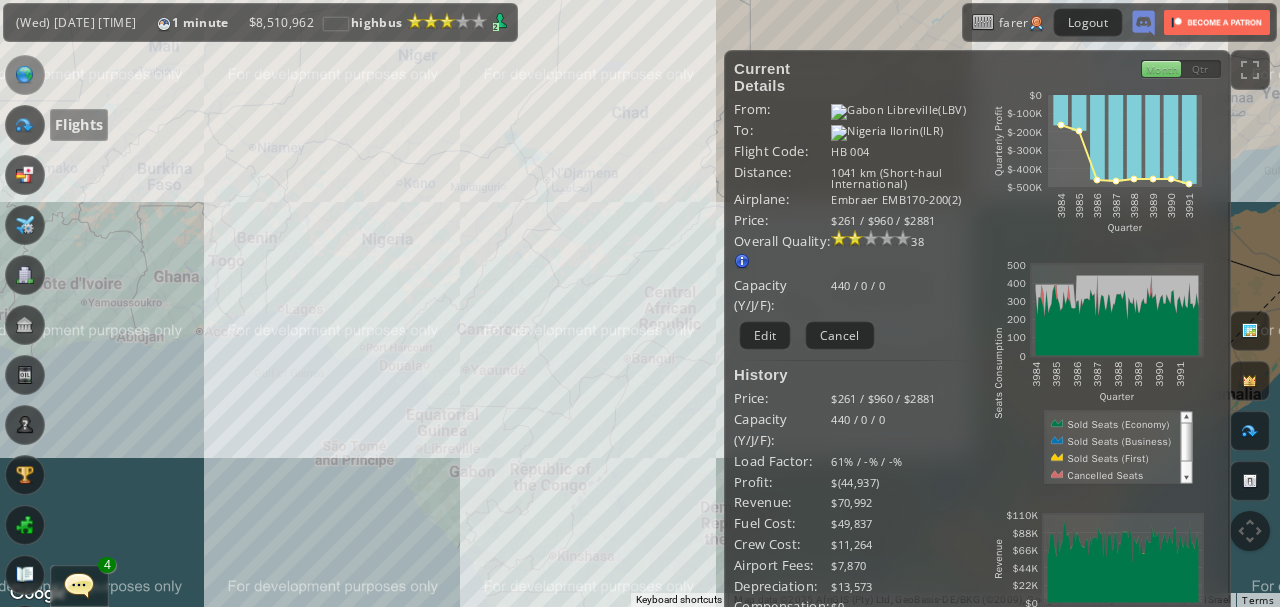 click at bounding box center [25, 125] 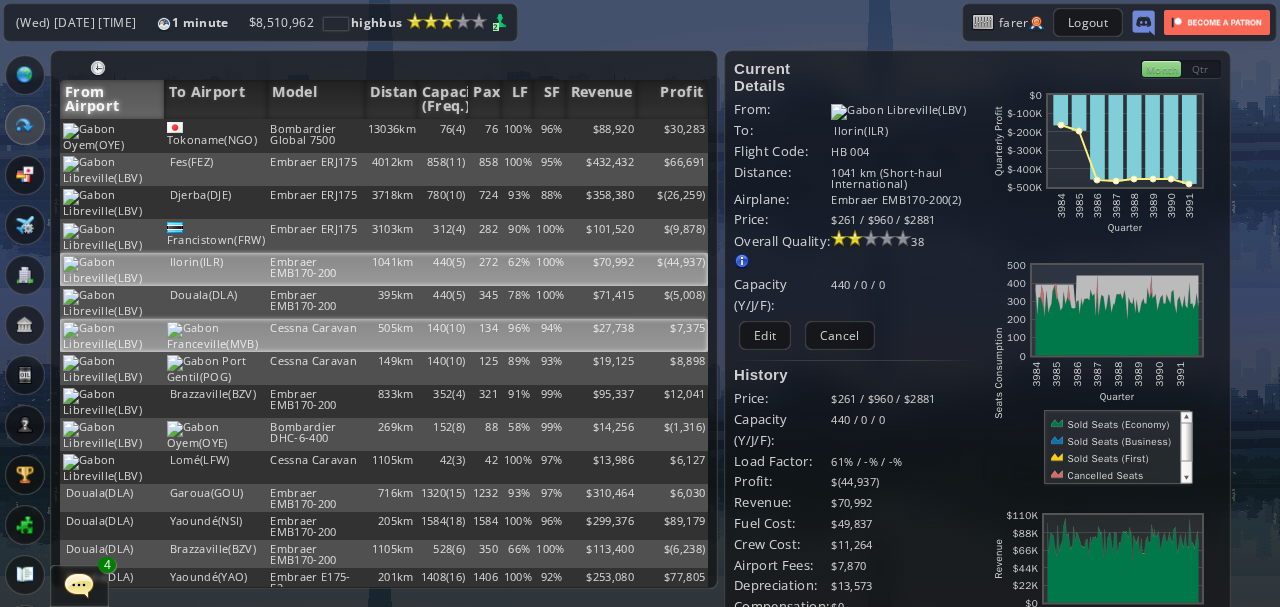 click on "134" at bounding box center (484, 136) 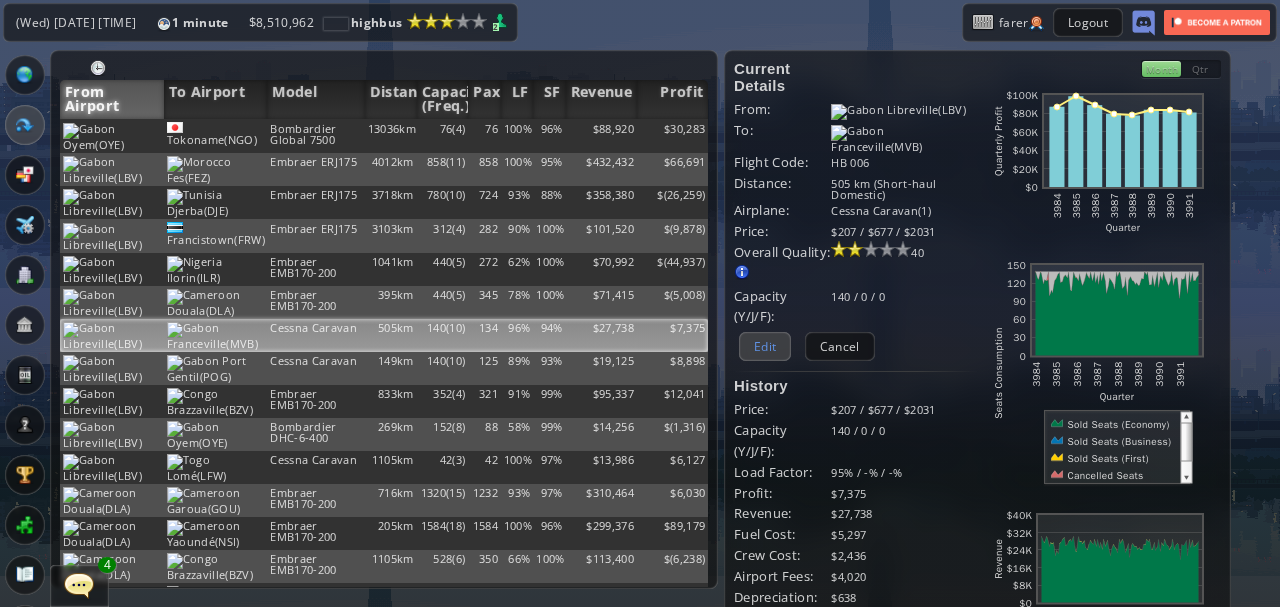 click on "Edit" at bounding box center (765, 346) 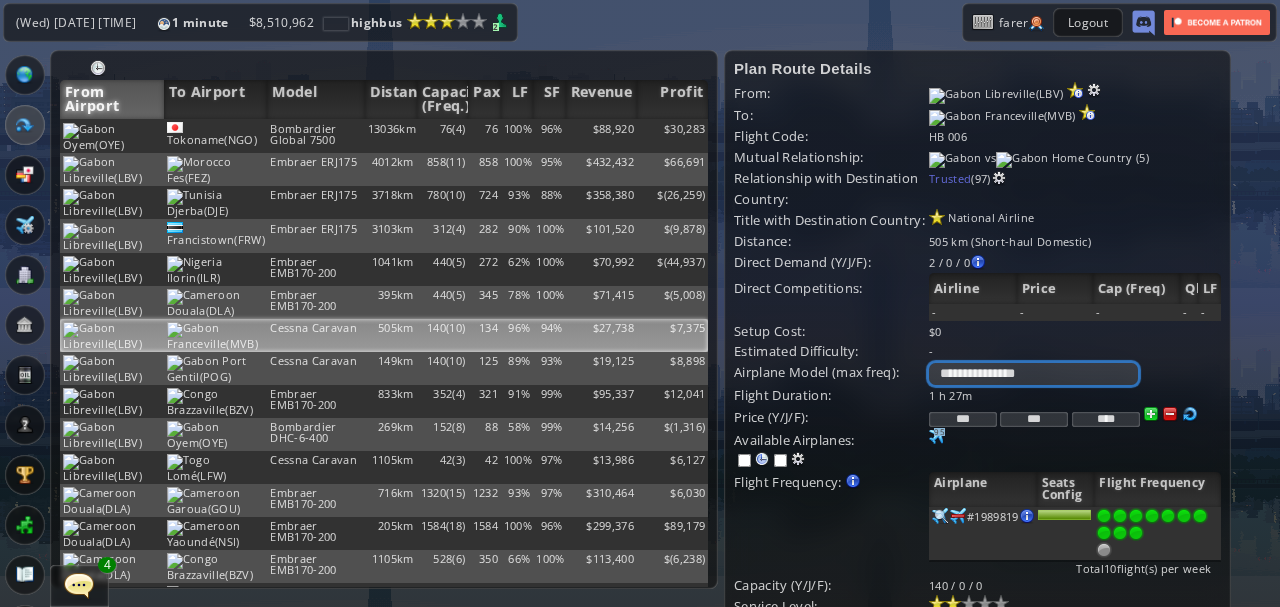 click on "**********" at bounding box center (1033, 374) 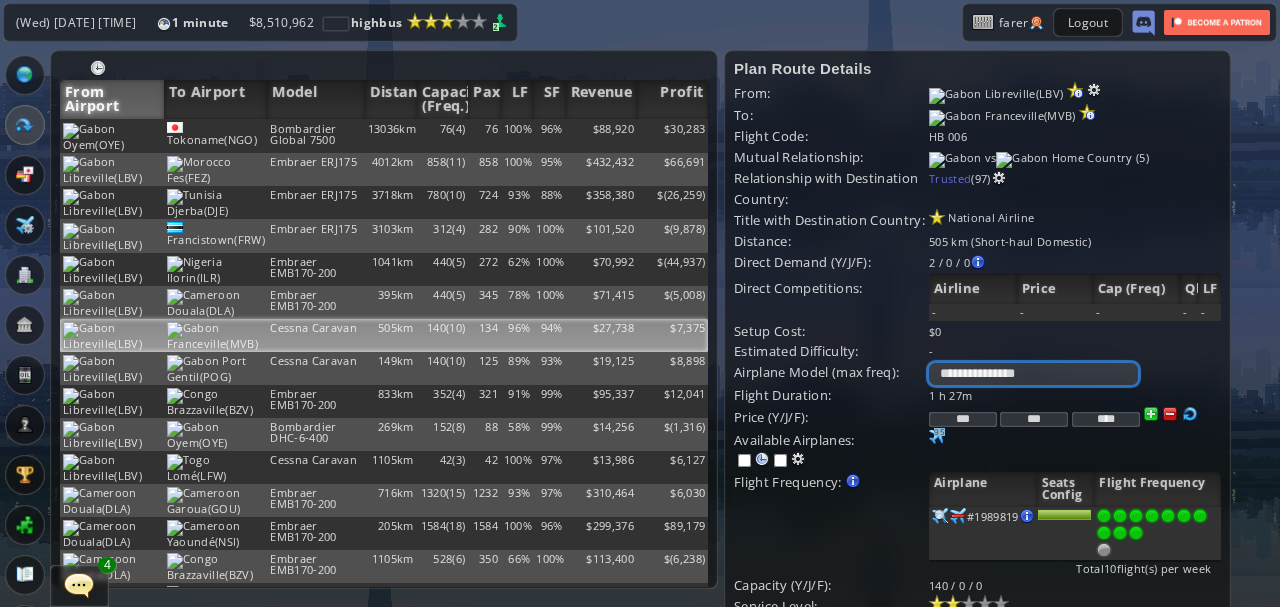 select on "*" 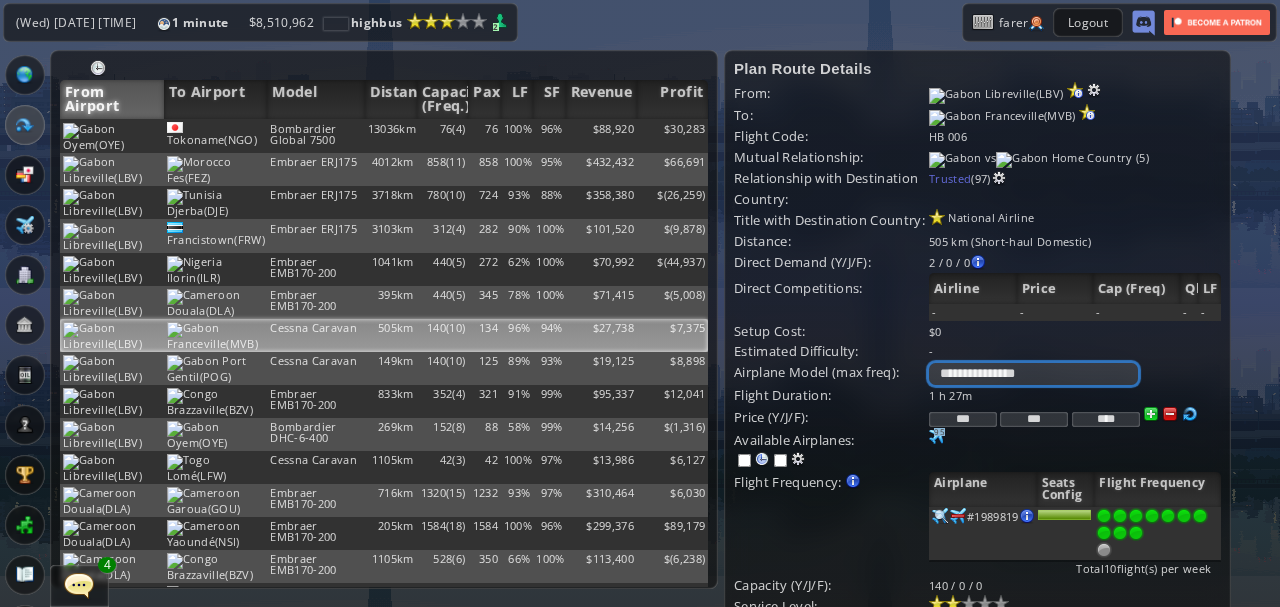 click on "**********" at bounding box center [1033, 374] 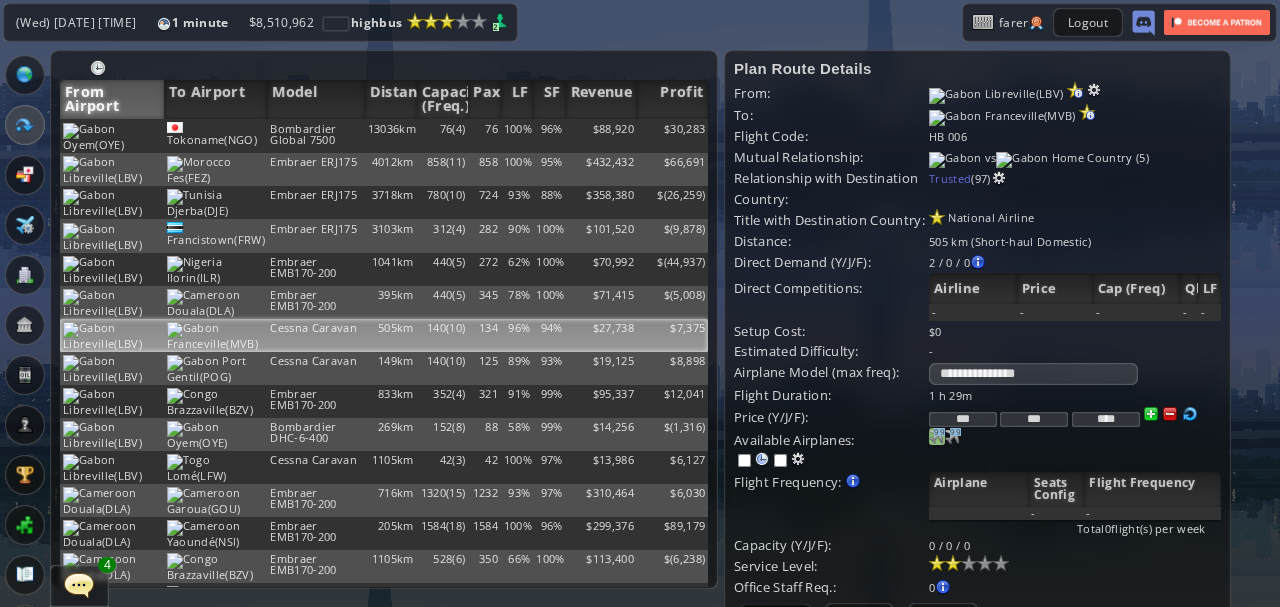 click on "99" at bounding box center [939, 432] 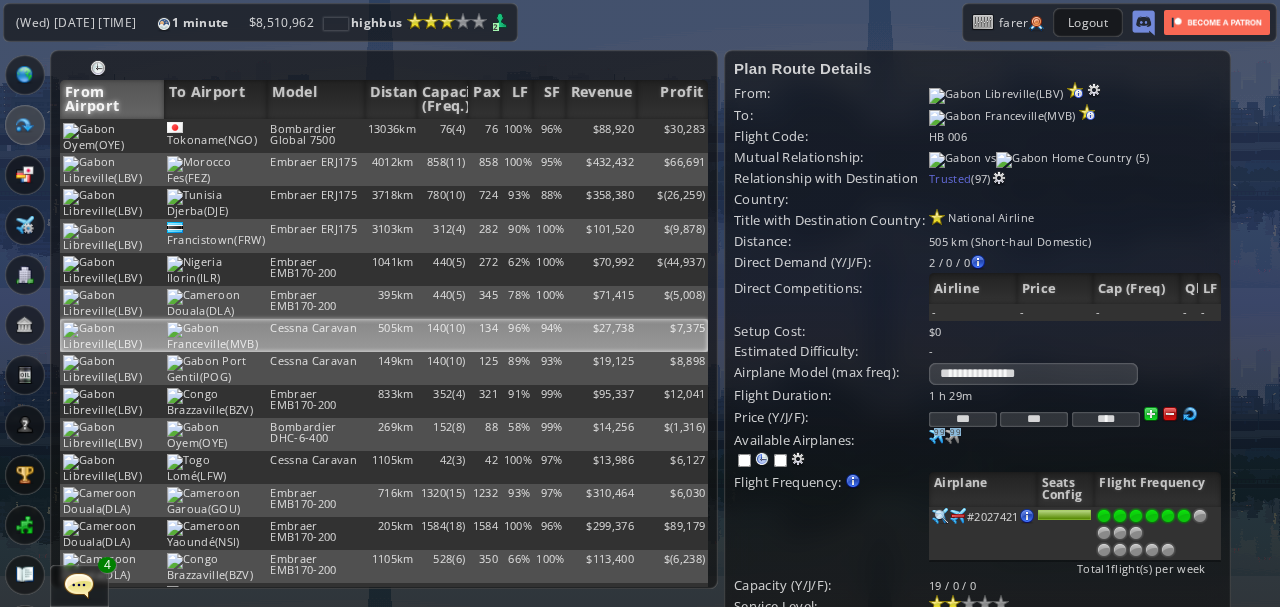 click at bounding box center (1184, 516) 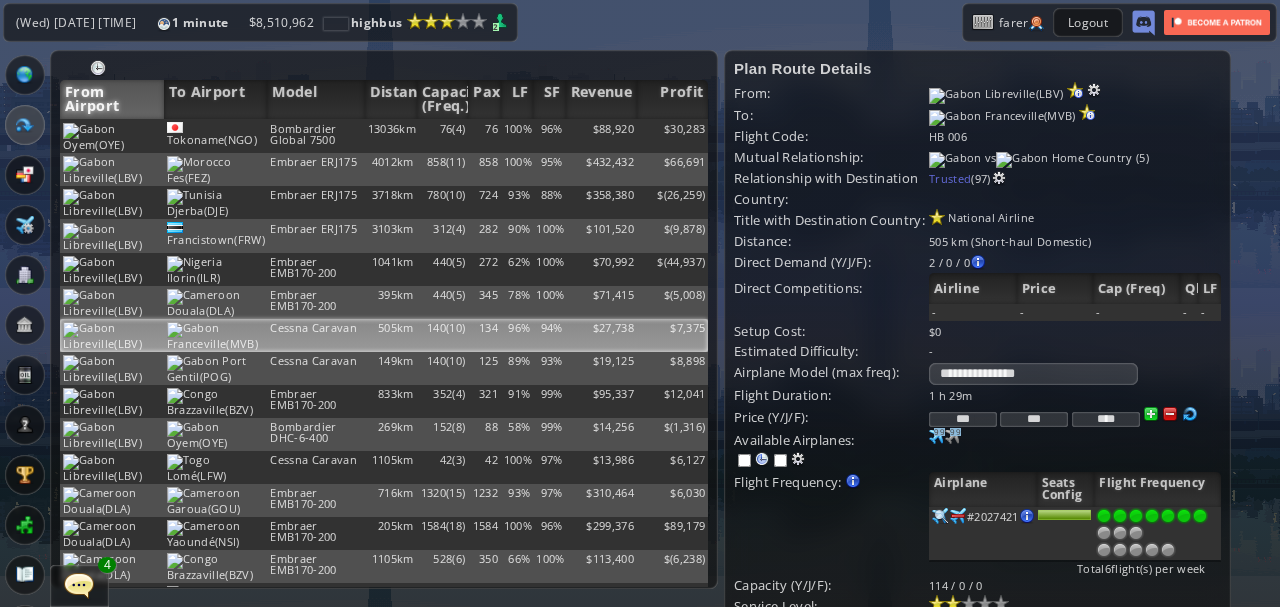 click at bounding box center [1200, 516] 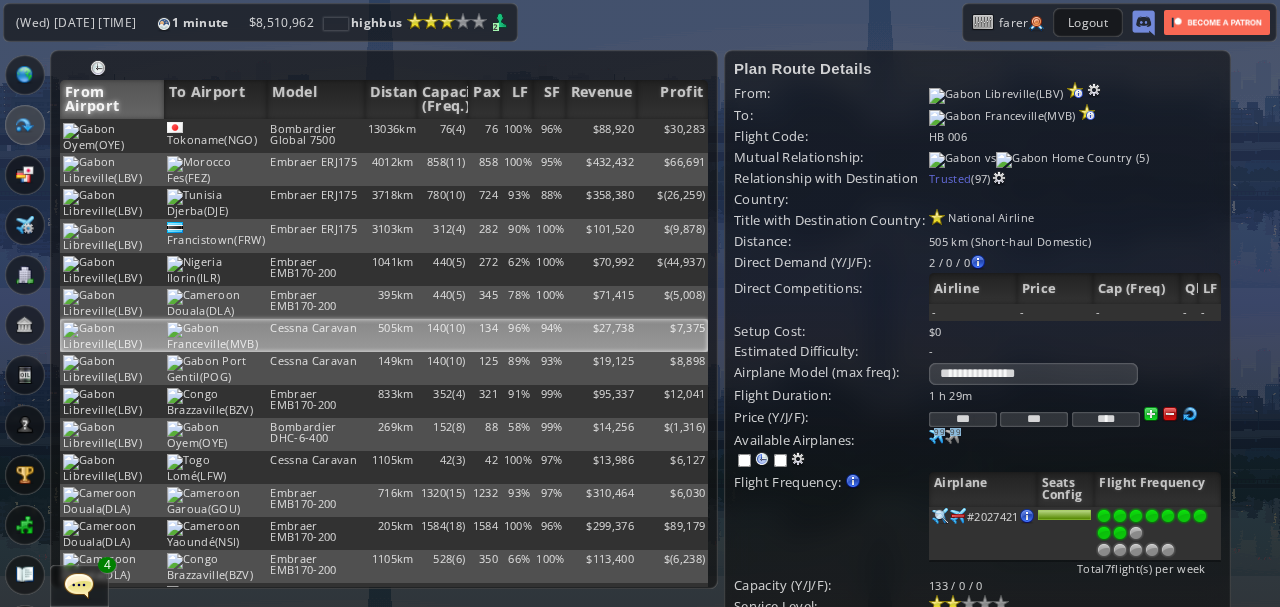 click at bounding box center (1104, 533) 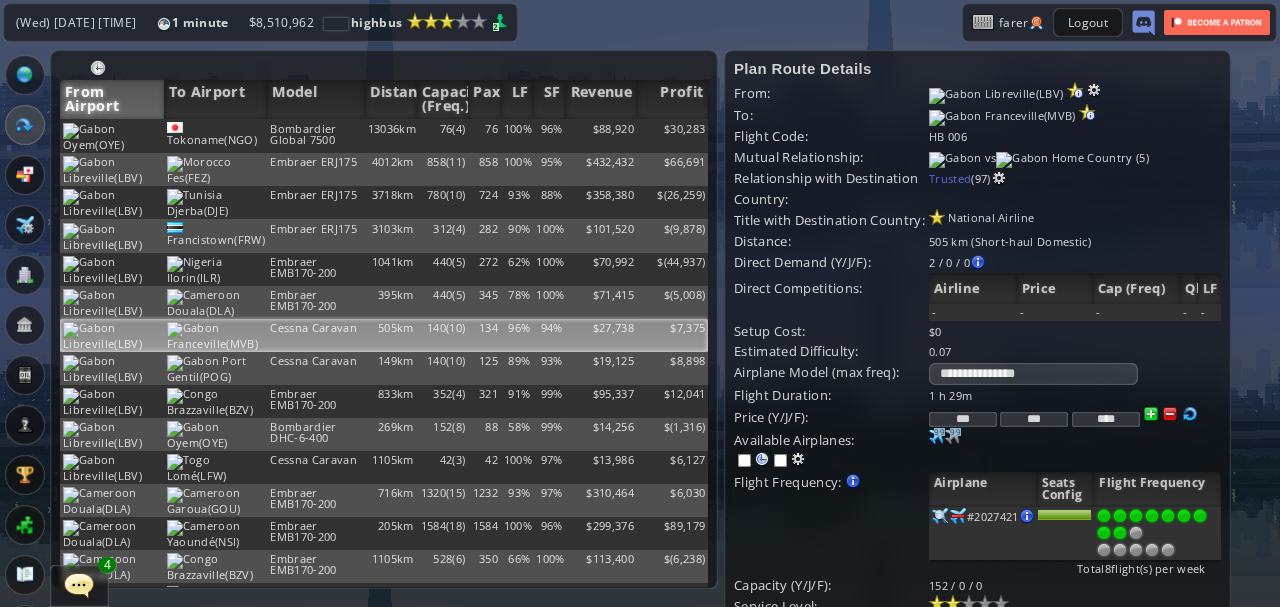 click at bounding box center [1120, 533] 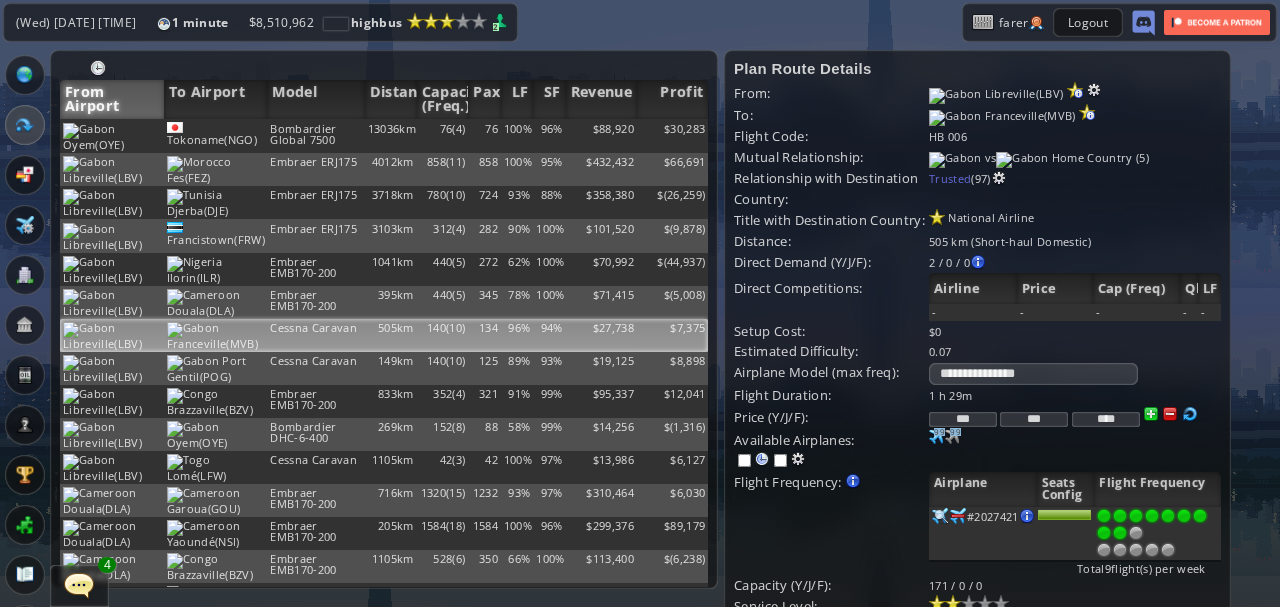 scroll, scrollTop: 133, scrollLeft: 0, axis: vertical 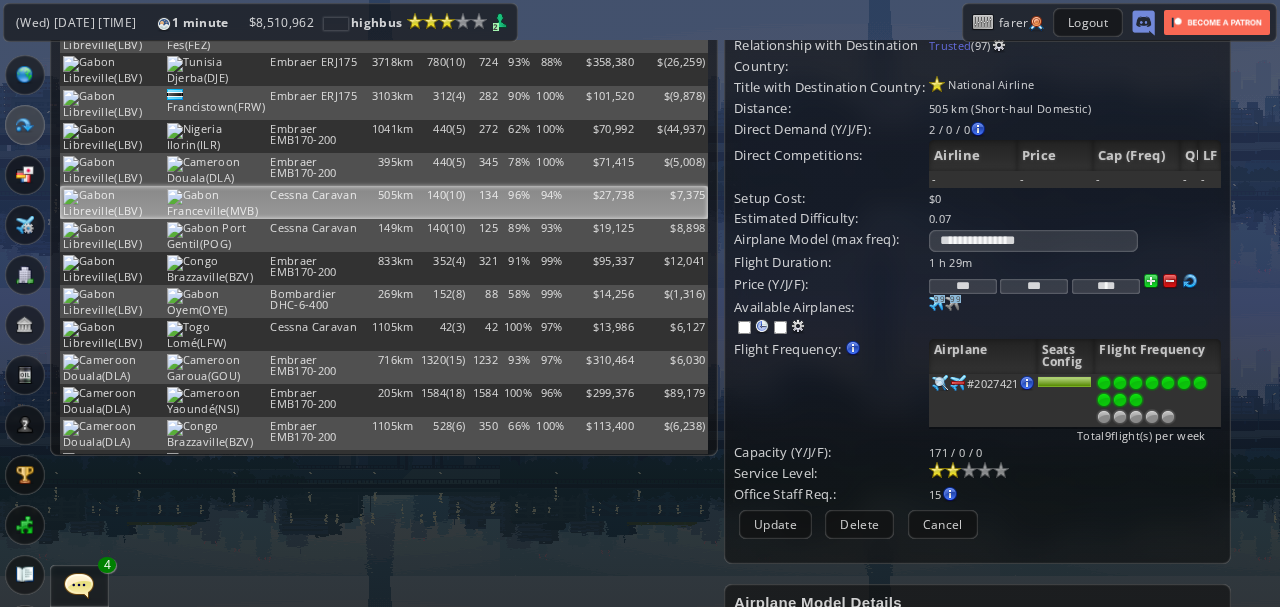 click at bounding box center (1136, 400) 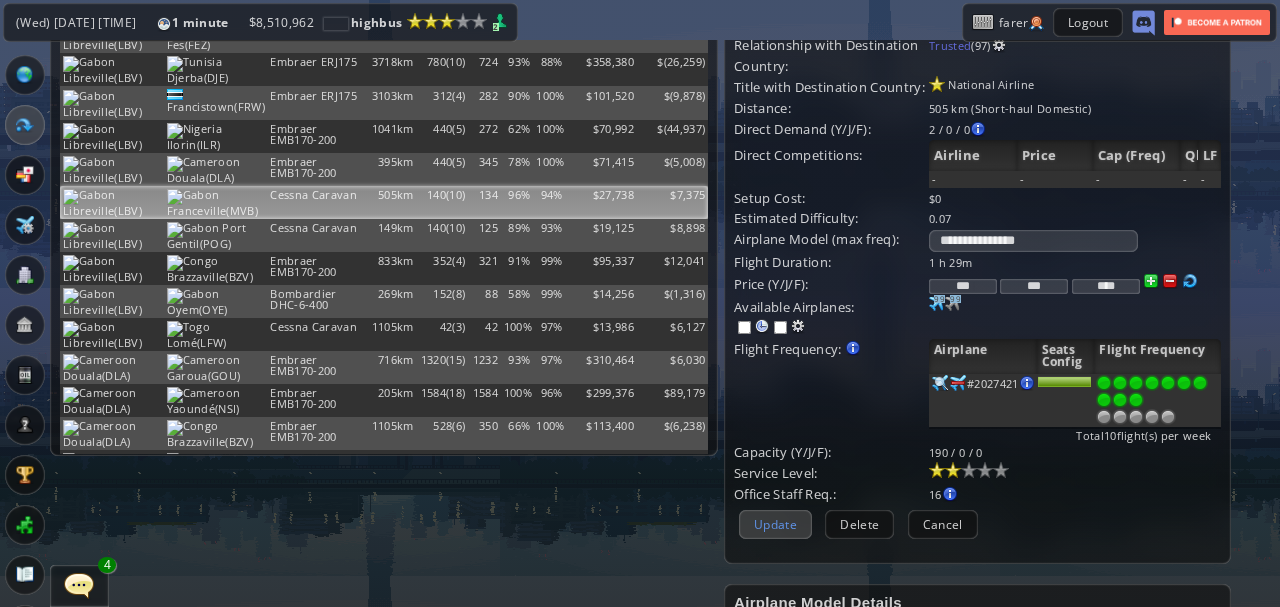 click on "Update" at bounding box center (775, 524) 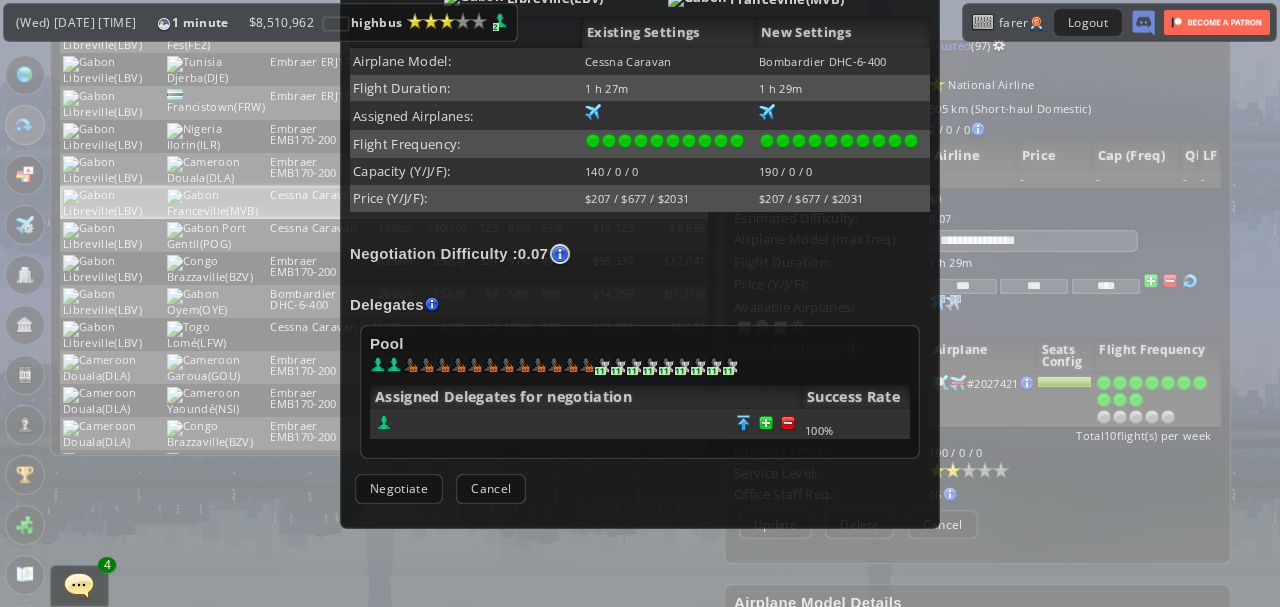 scroll, scrollTop: 510, scrollLeft: 0, axis: vertical 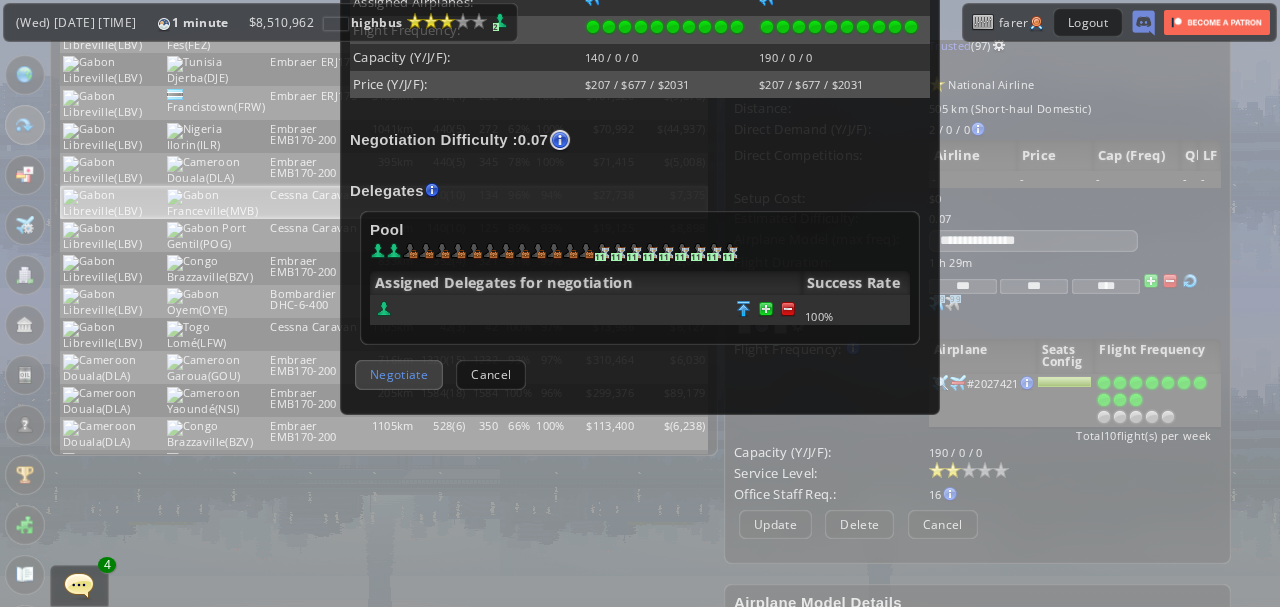 click on "Negotiate" at bounding box center [399, 374] 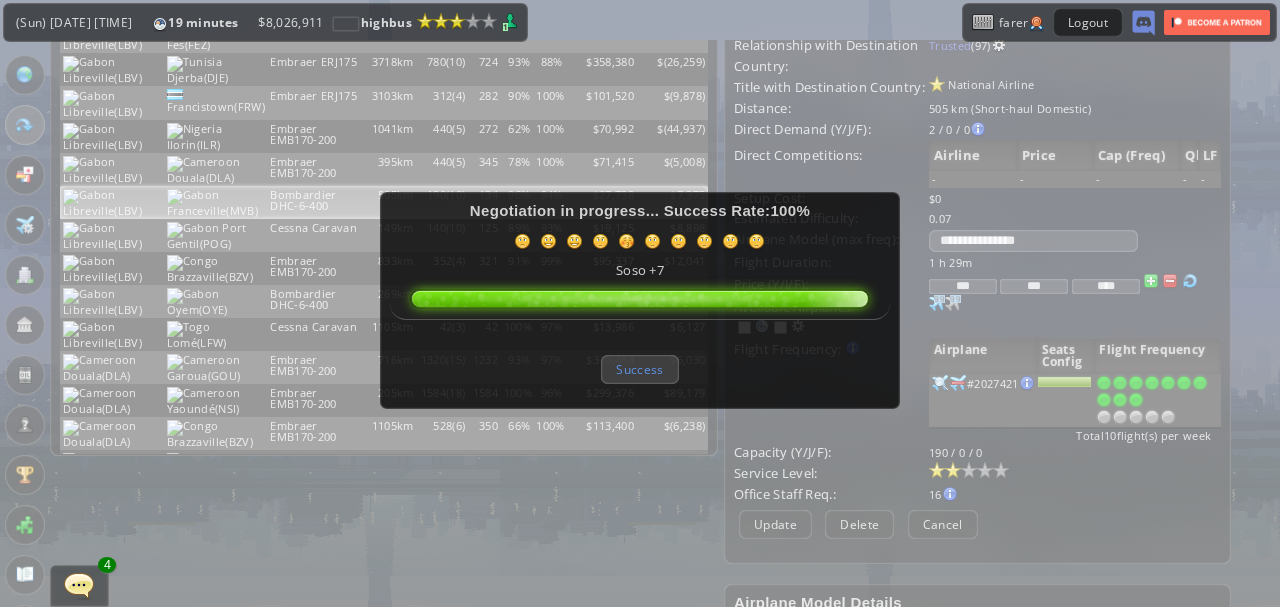 click on "Success" at bounding box center (639, 369) 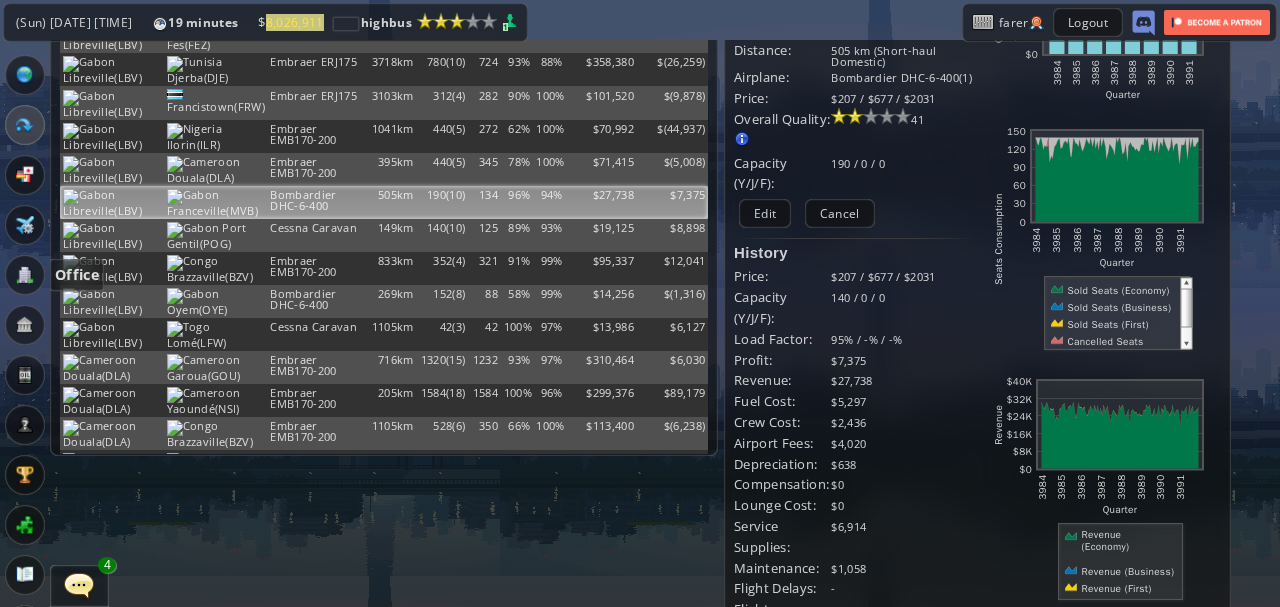 click at bounding box center [25, 275] 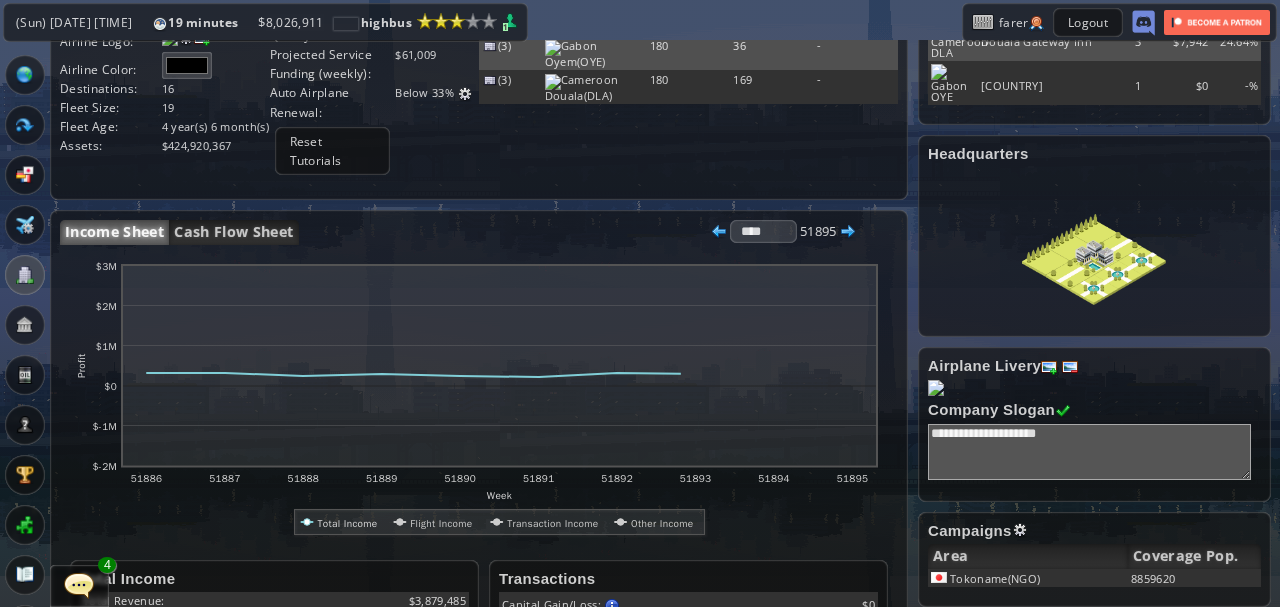 click at bounding box center (1020, 530) 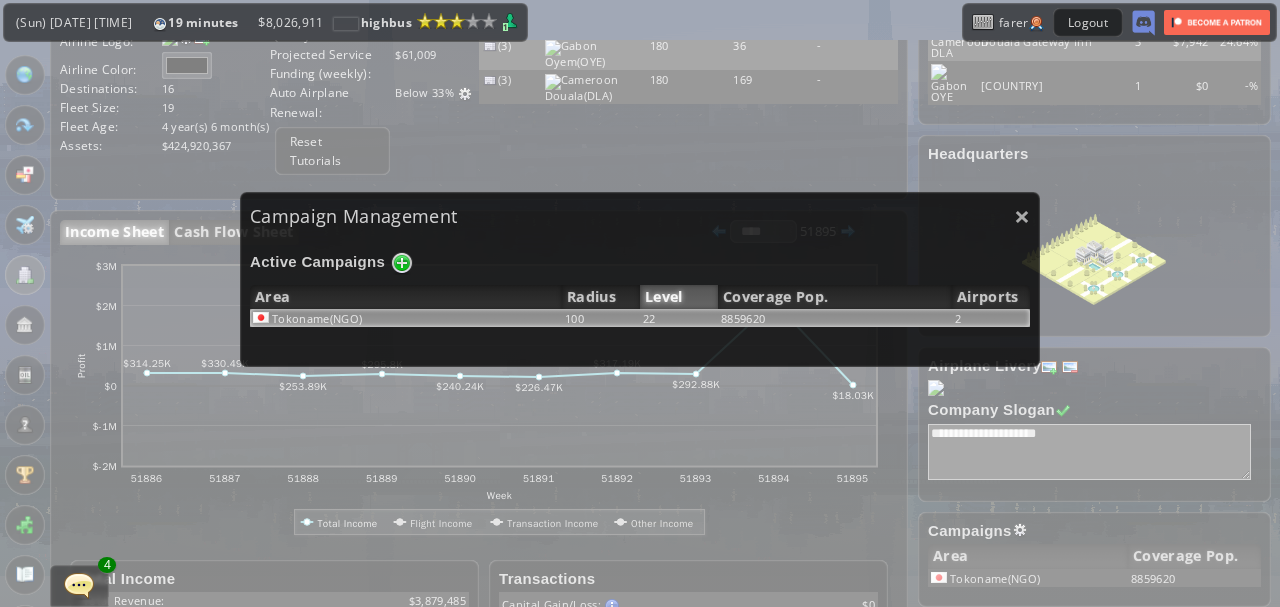 click on "100" at bounding box center [601, 318] 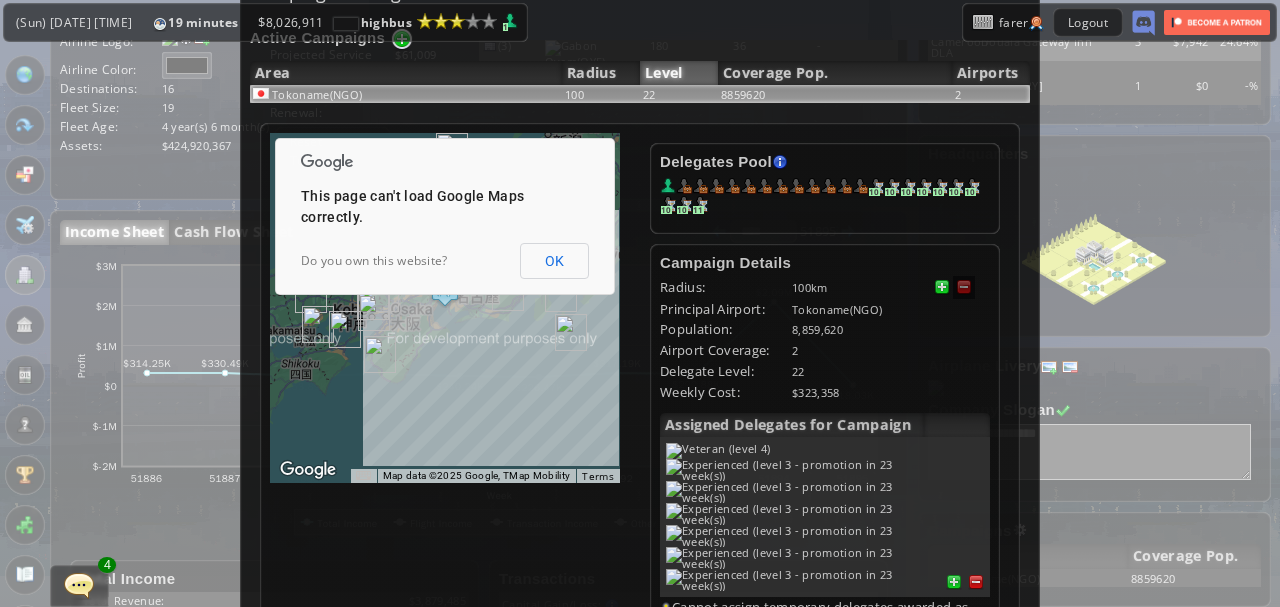 scroll, scrollTop: 333, scrollLeft: 0, axis: vertical 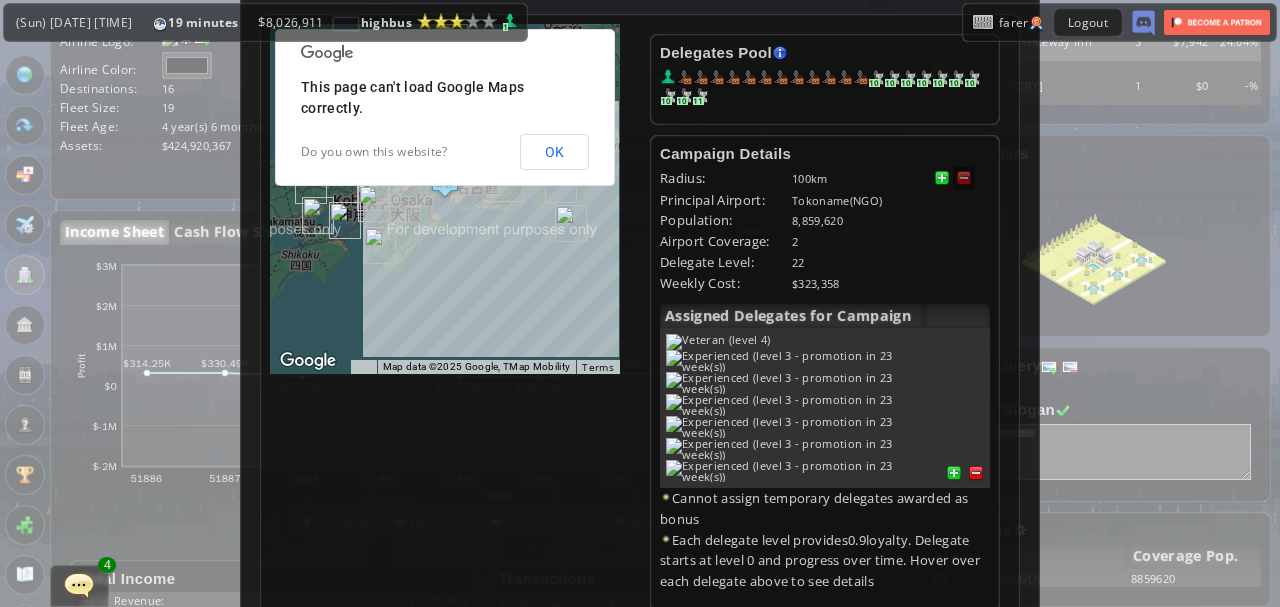 click on "Delete" at bounding box center [392, 641] 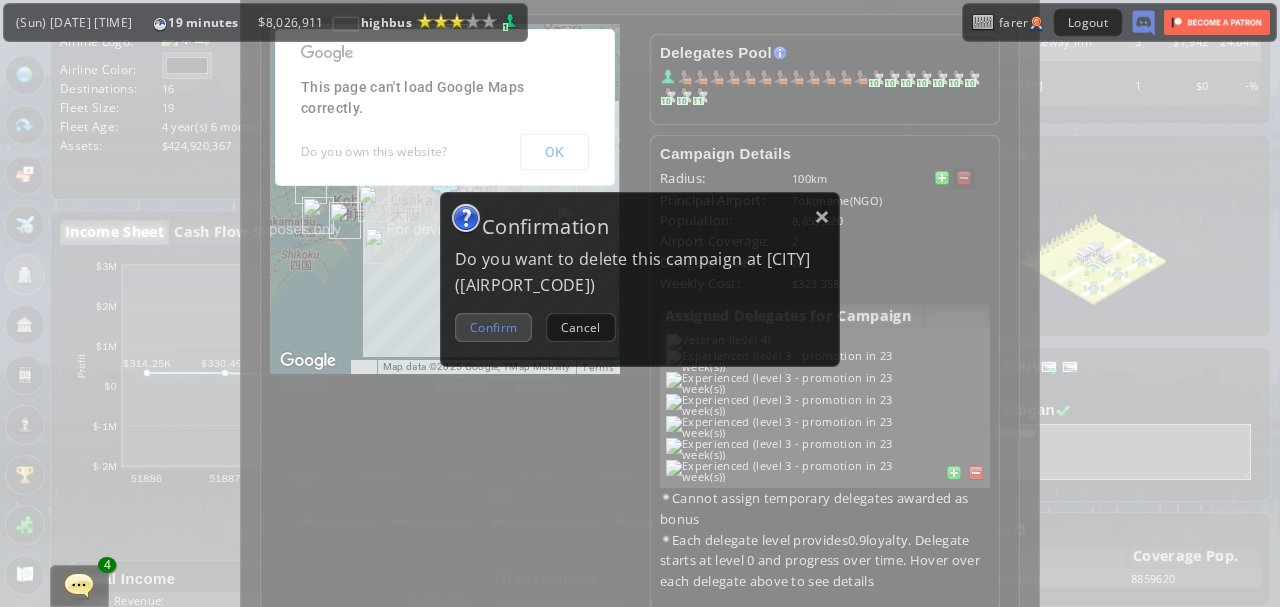click on "Confirm" at bounding box center [493, 327] 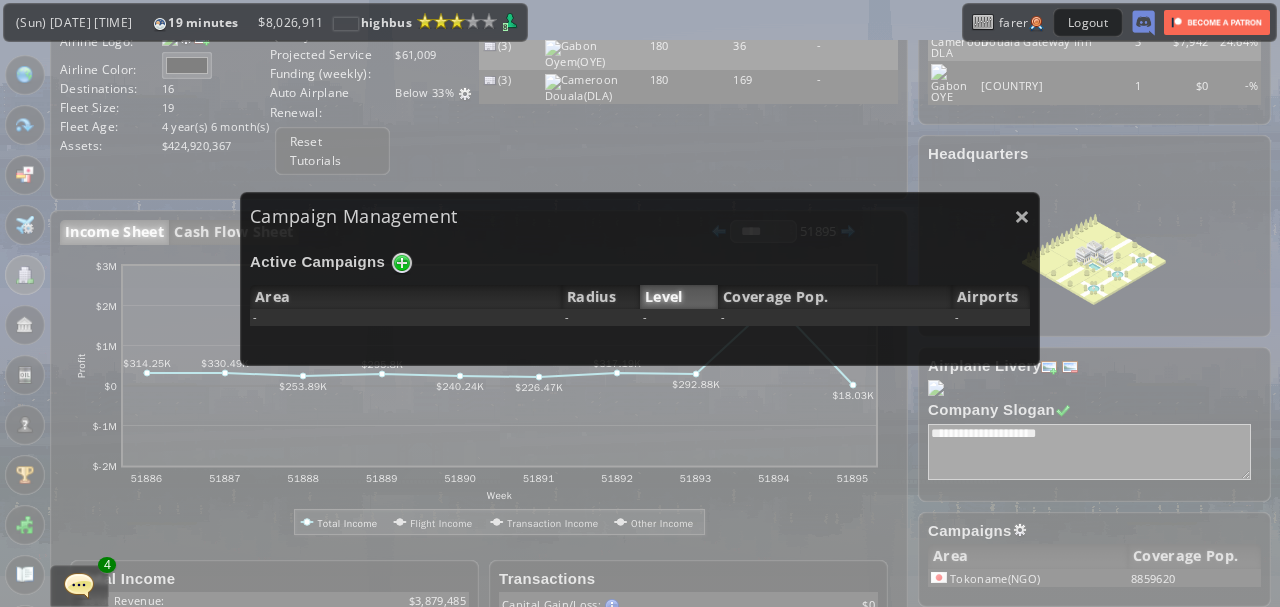 scroll, scrollTop: 0, scrollLeft: 0, axis: both 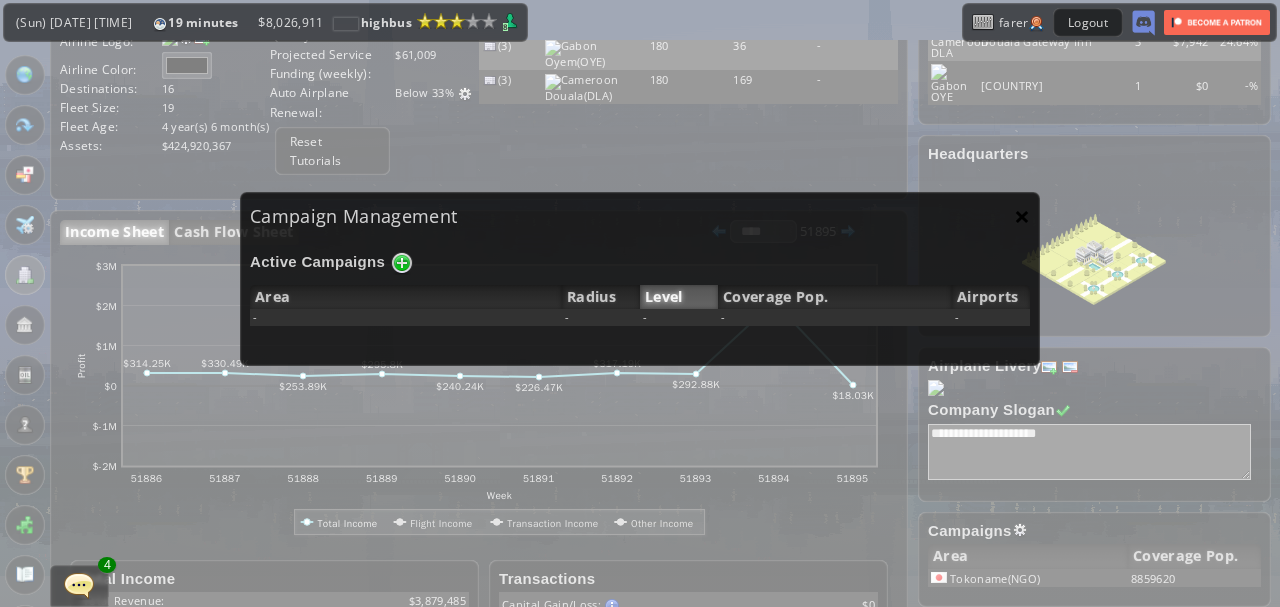 click on "×" at bounding box center [1022, 216] 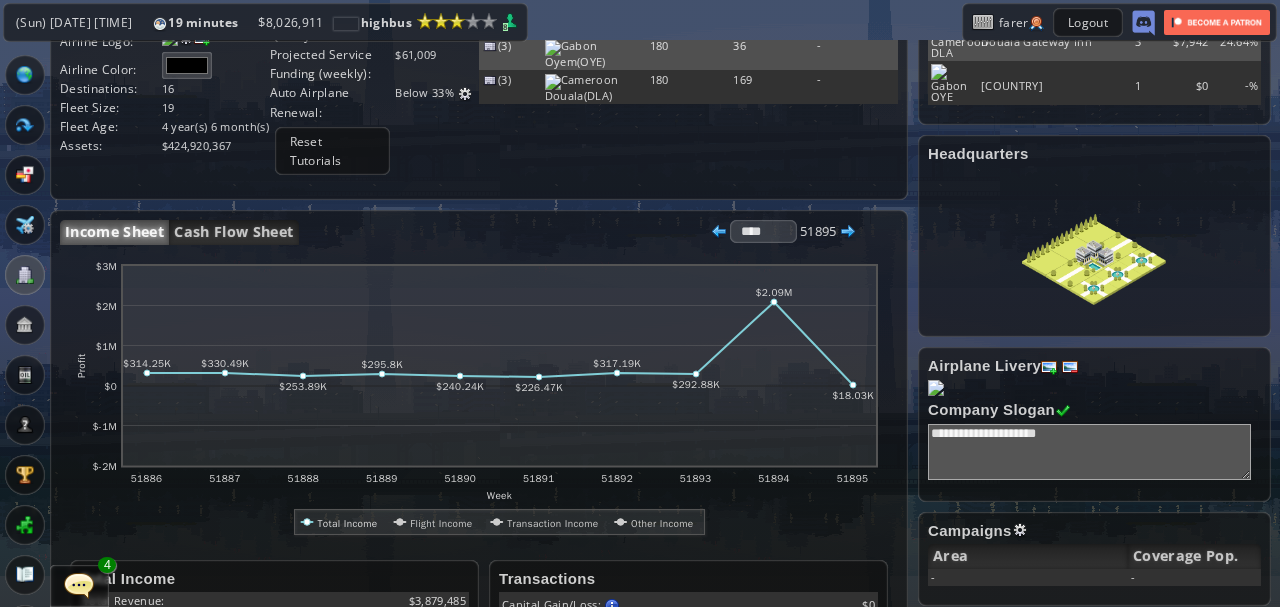 click at bounding box center [25, 125] 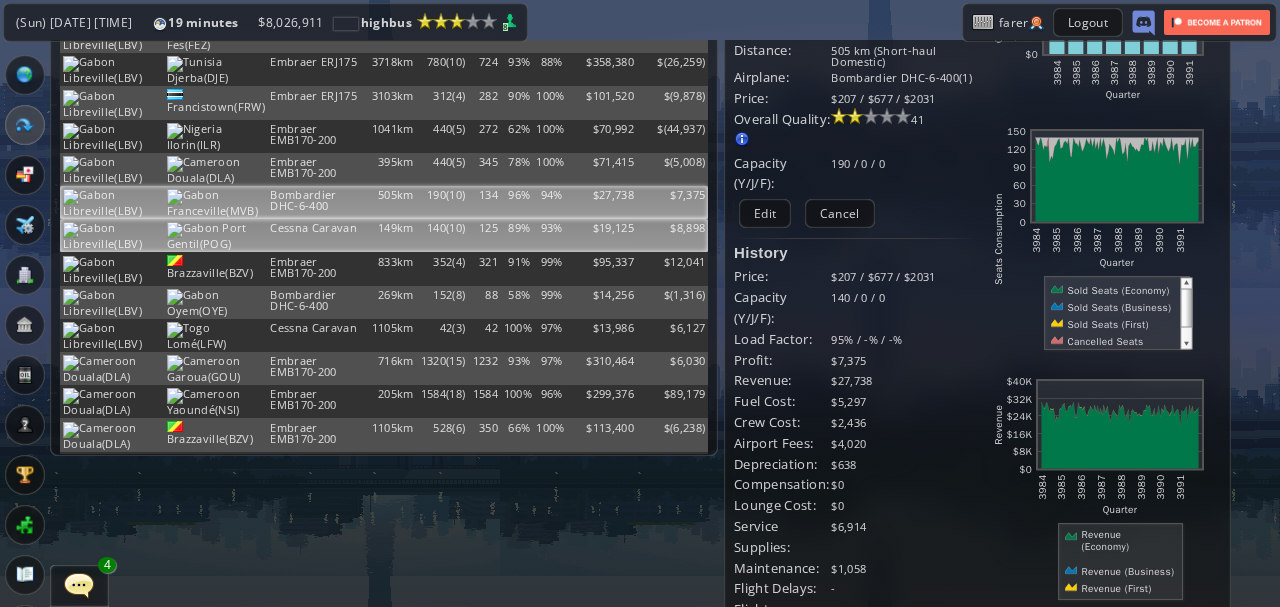 click on "$19,125" at bounding box center [601, 3] 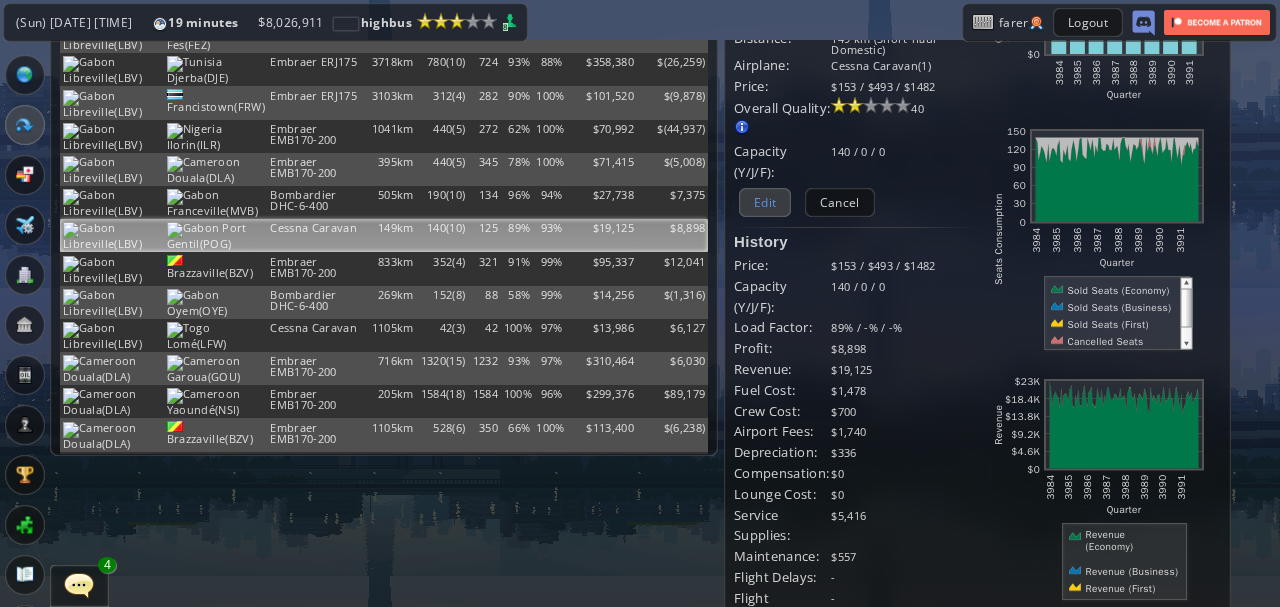 click on "Edit" at bounding box center [765, 202] 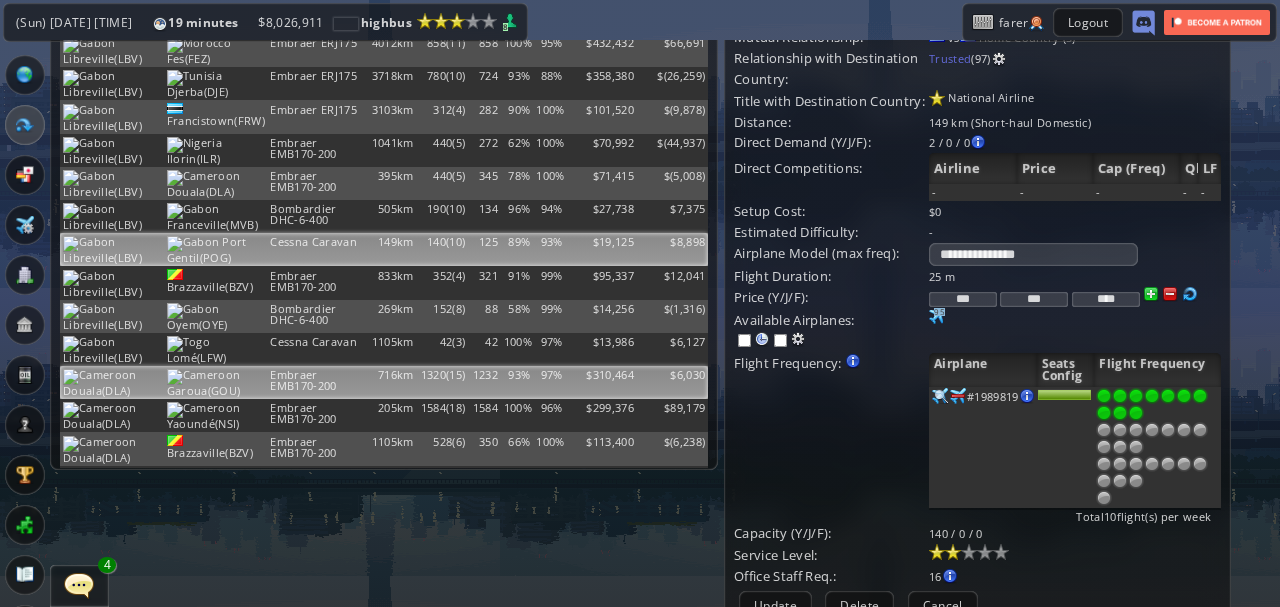 scroll, scrollTop: 0, scrollLeft: 0, axis: both 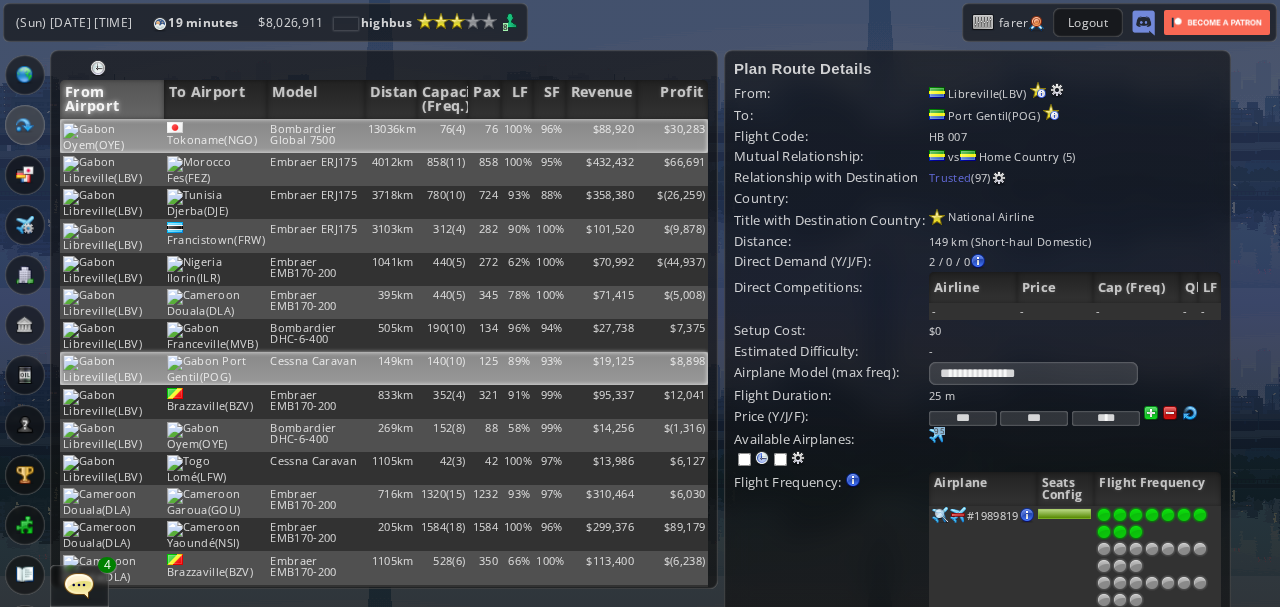 click on "$88,920" at bounding box center [601, 136] 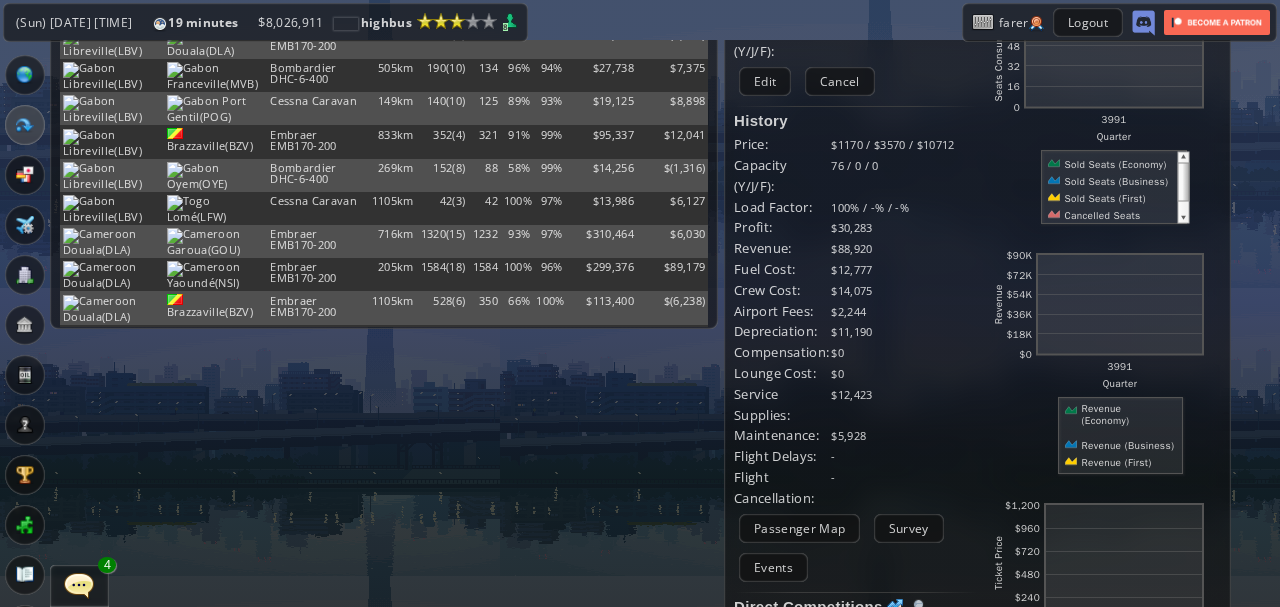scroll, scrollTop: 333, scrollLeft: 0, axis: vertical 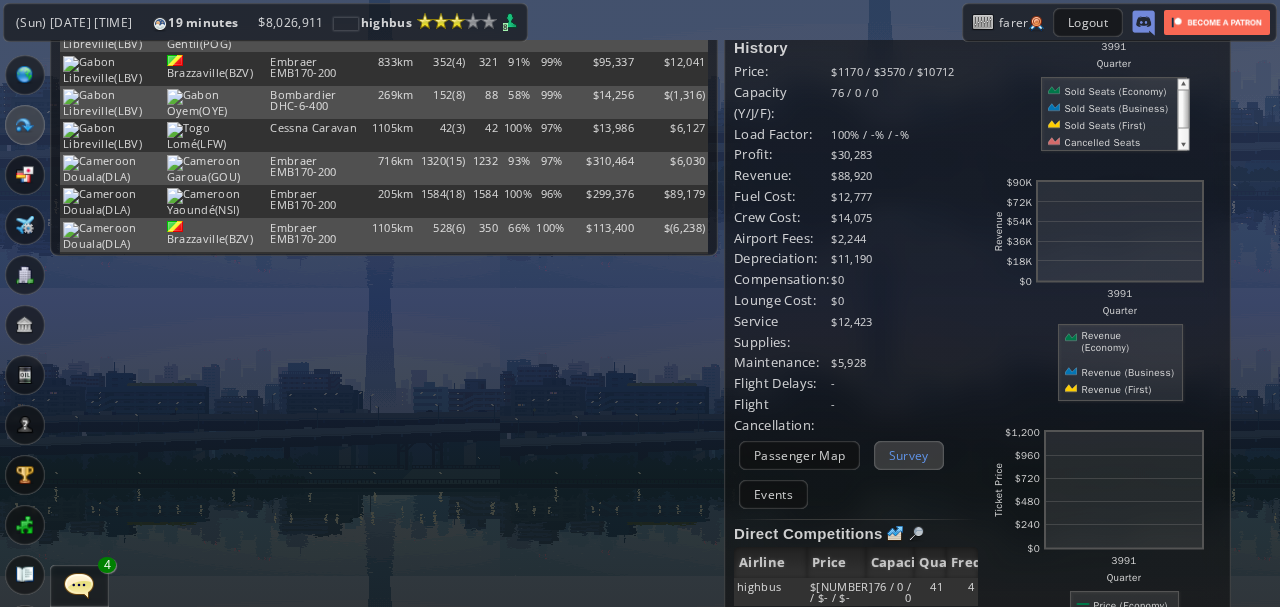 click on "Survey" at bounding box center (909, 455) 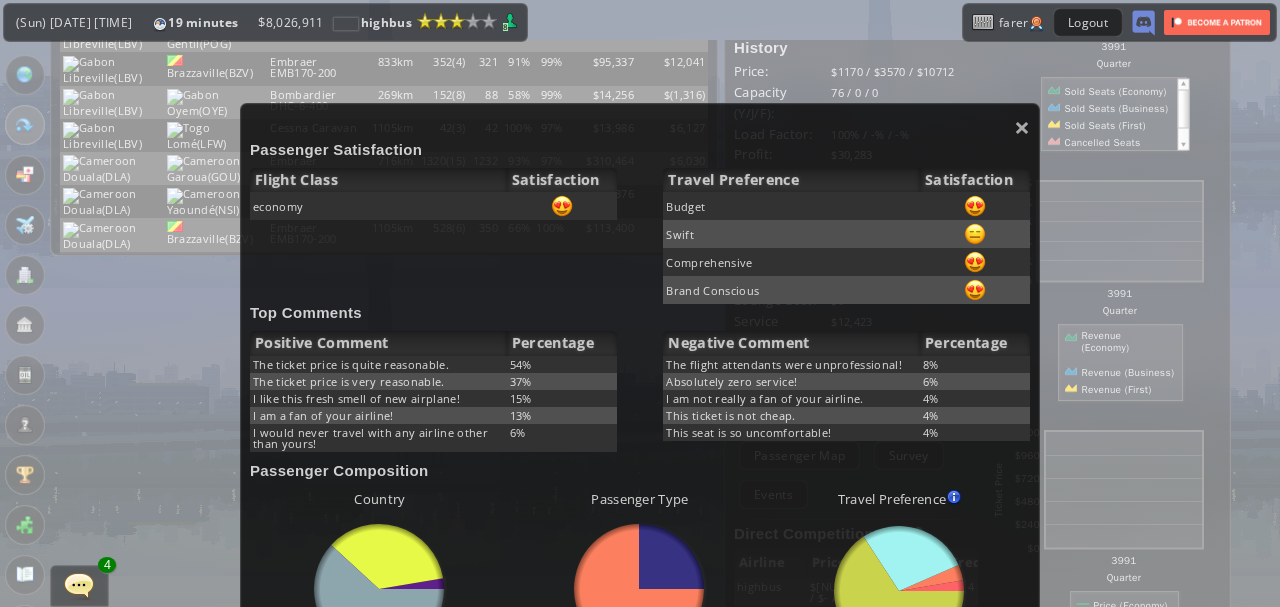 scroll, scrollTop: 0, scrollLeft: 0, axis: both 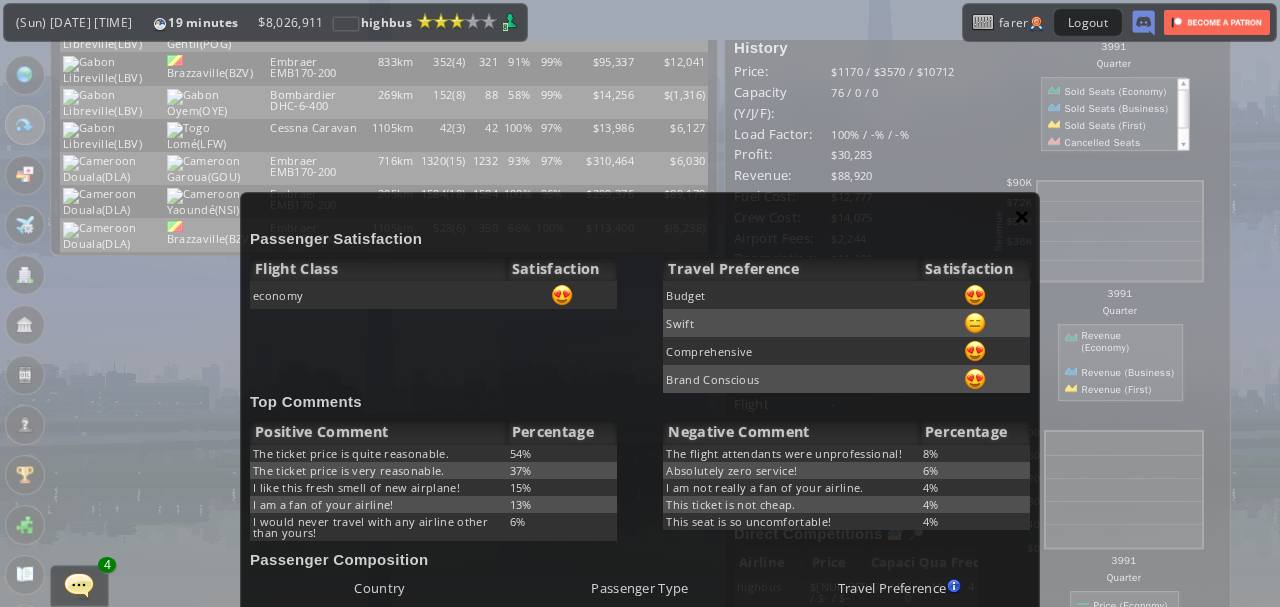 click on "×" at bounding box center (1022, 216) 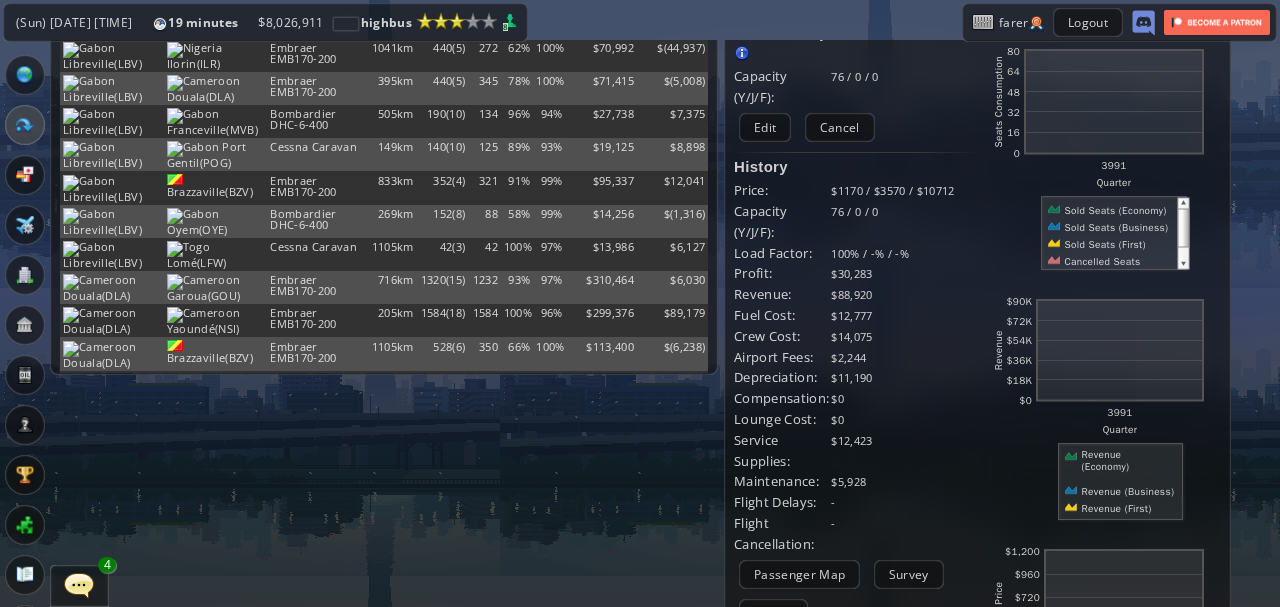 scroll, scrollTop: 66, scrollLeft: 0, axis: vertical 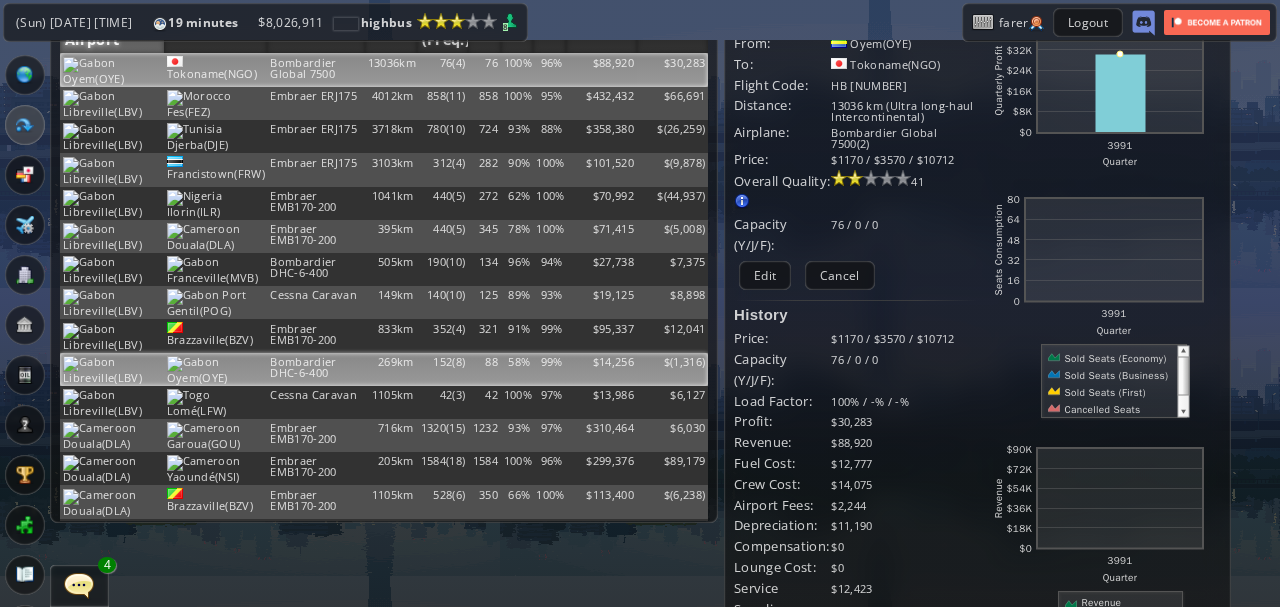 click on "$(1,316)" at bounding box center [672, 70] 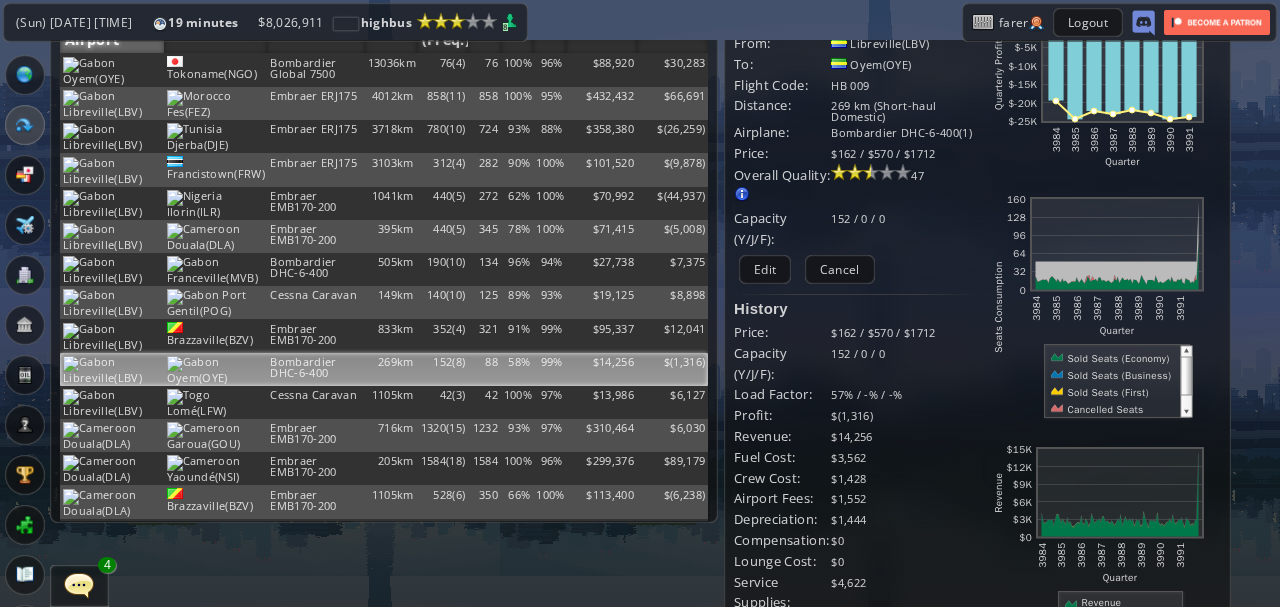 scroll, scrollTop: 333, scrollLeft: 0, axis: vertical 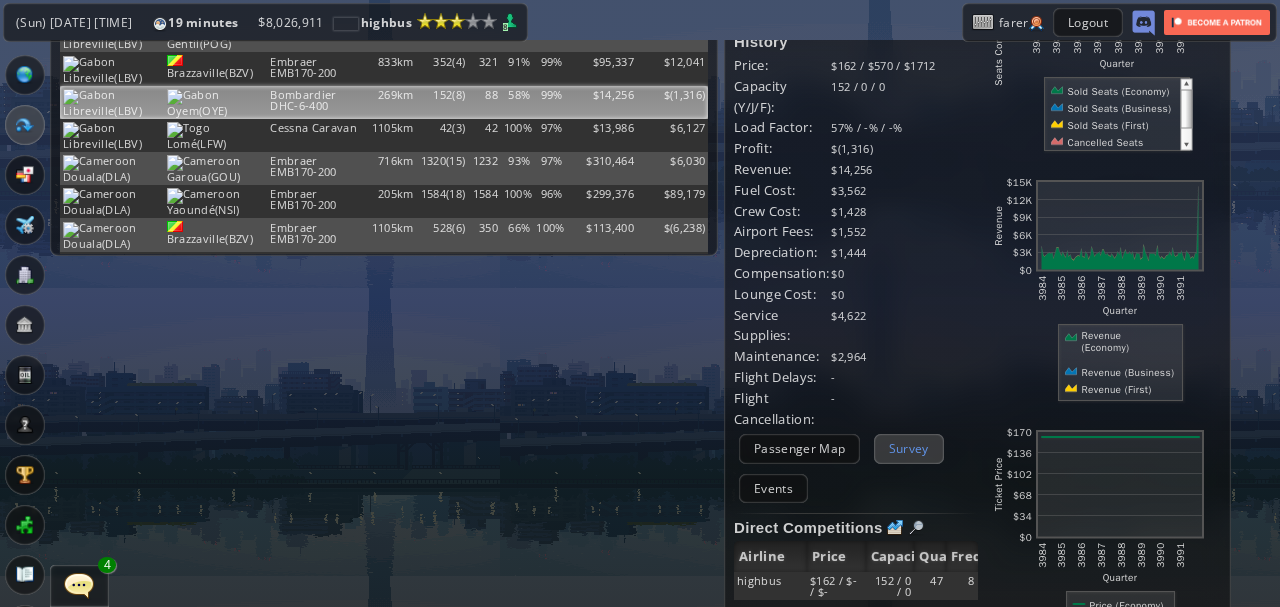 click on "Survey" at bounding box center [909, 448] 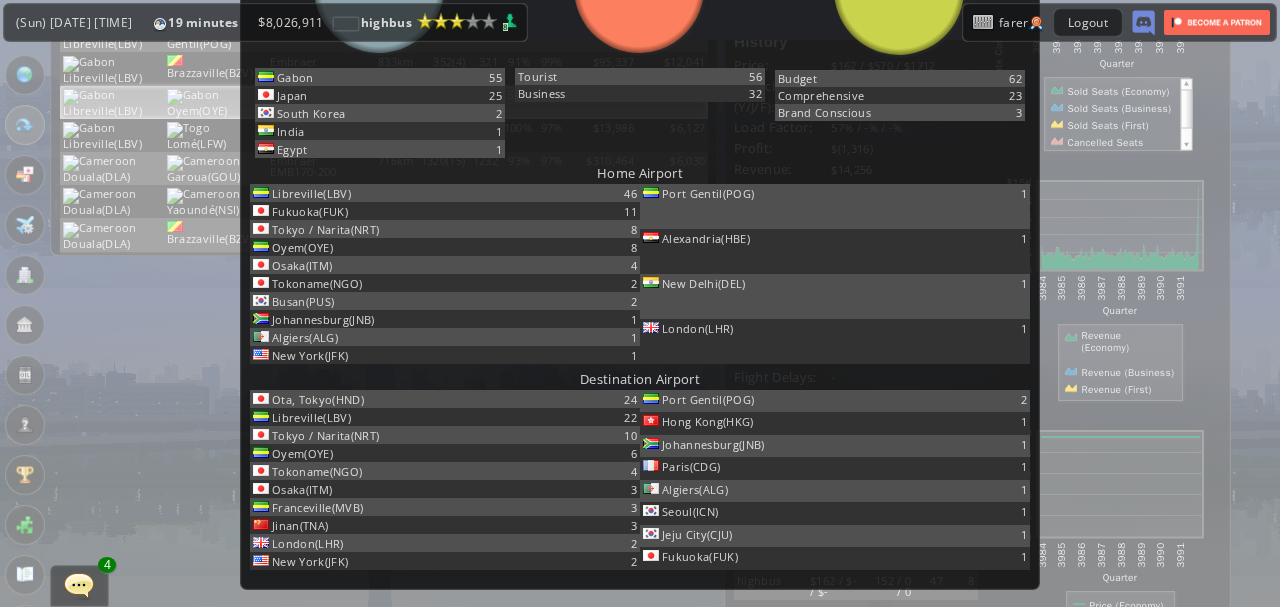 scroll, scrollTop: 666, scrollLeft: 0, axis: vertical 